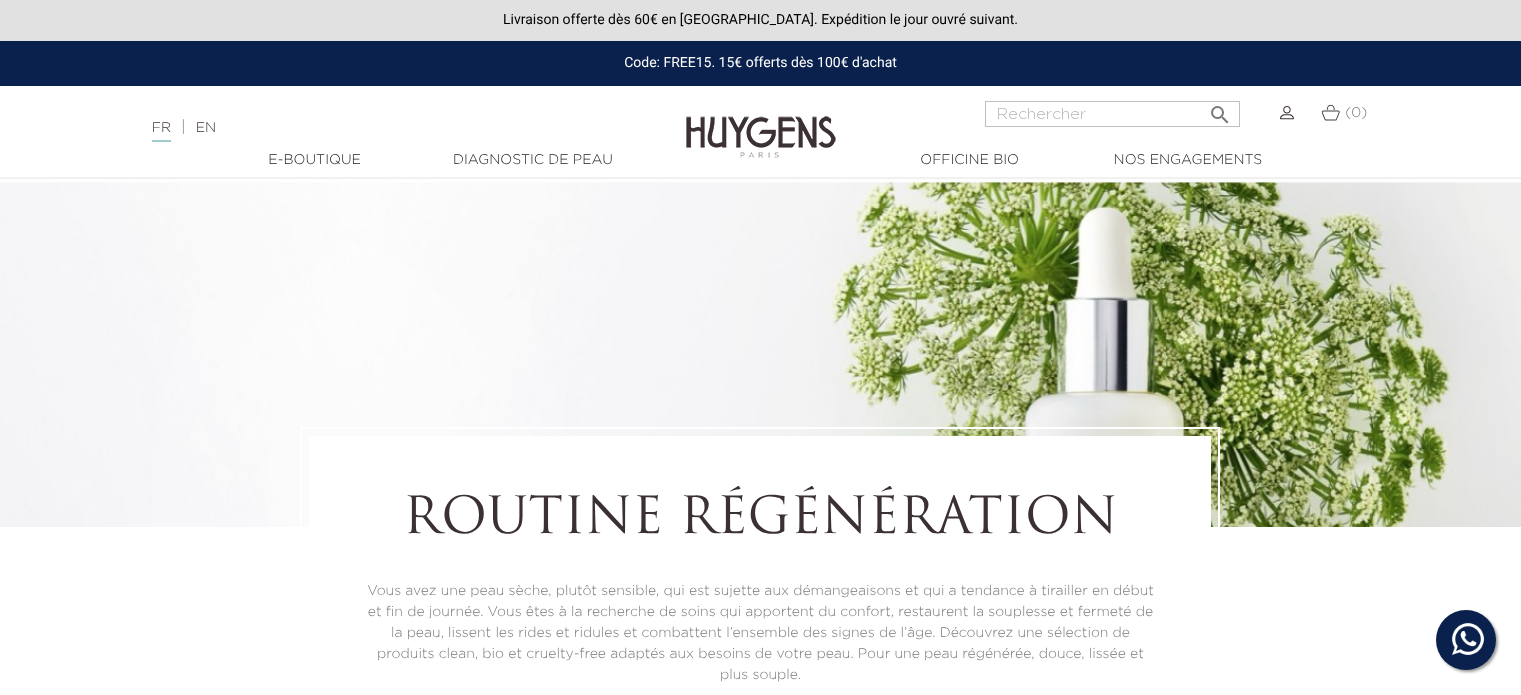 scroll, scrollTop: 550, scrollLeft: 0, axis: vertical 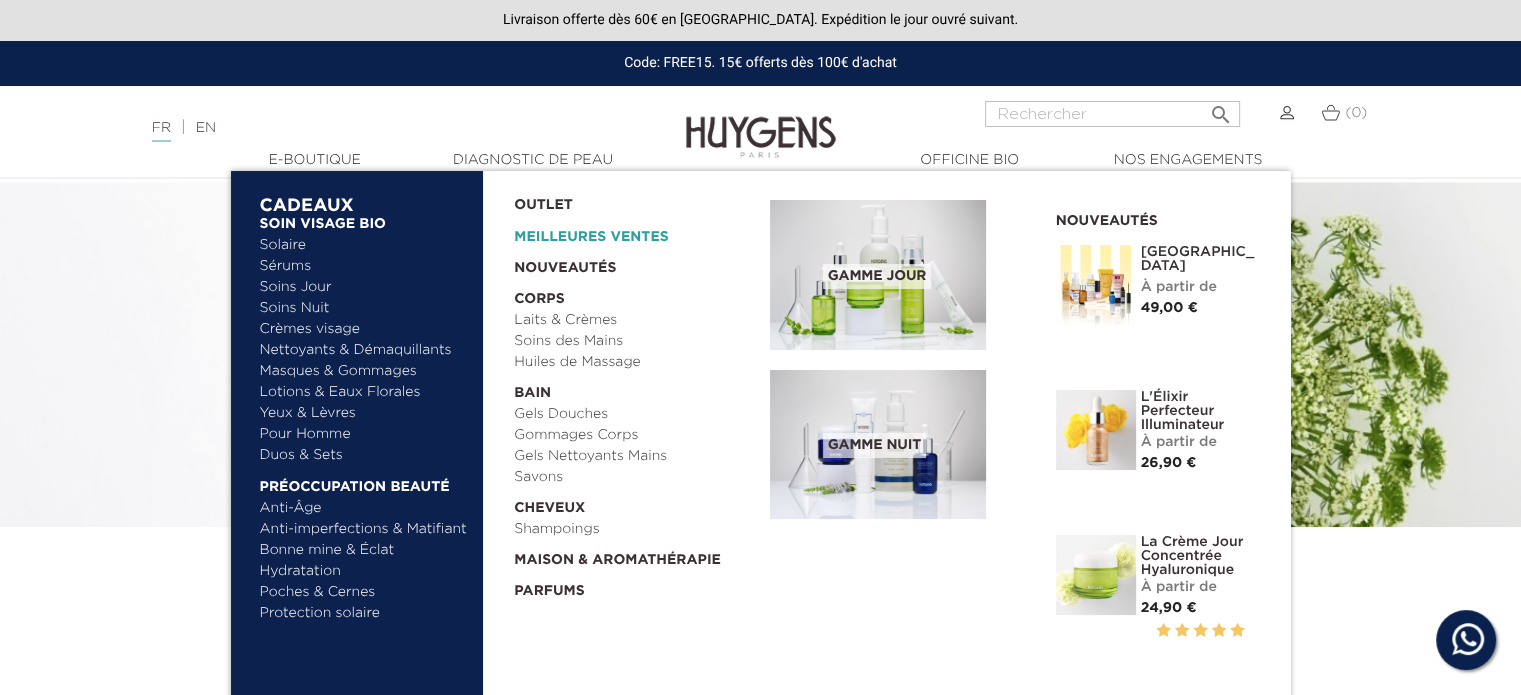 click on "Meilleures Ventes" at bounding box center (626, 232) 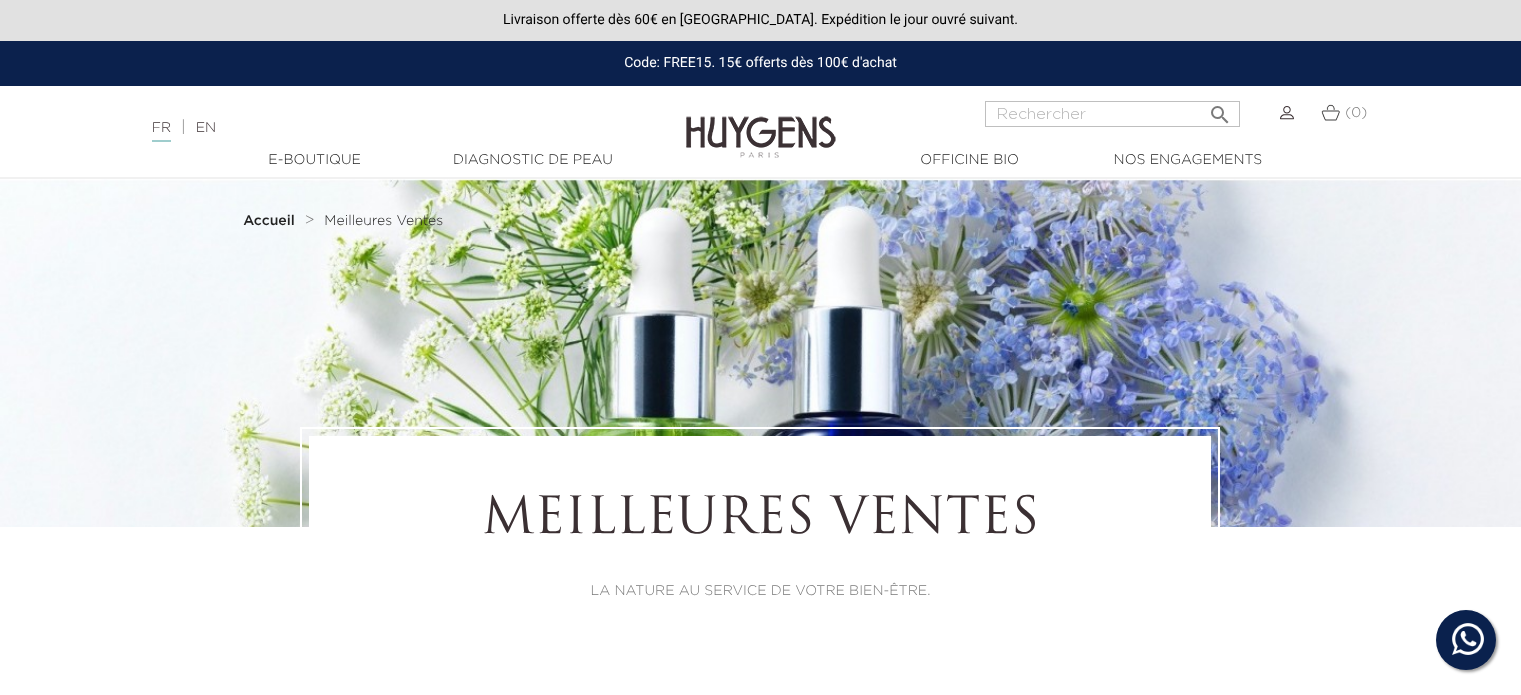 scroll, scrollTop: 0, scrollLeft: 0, axis: both 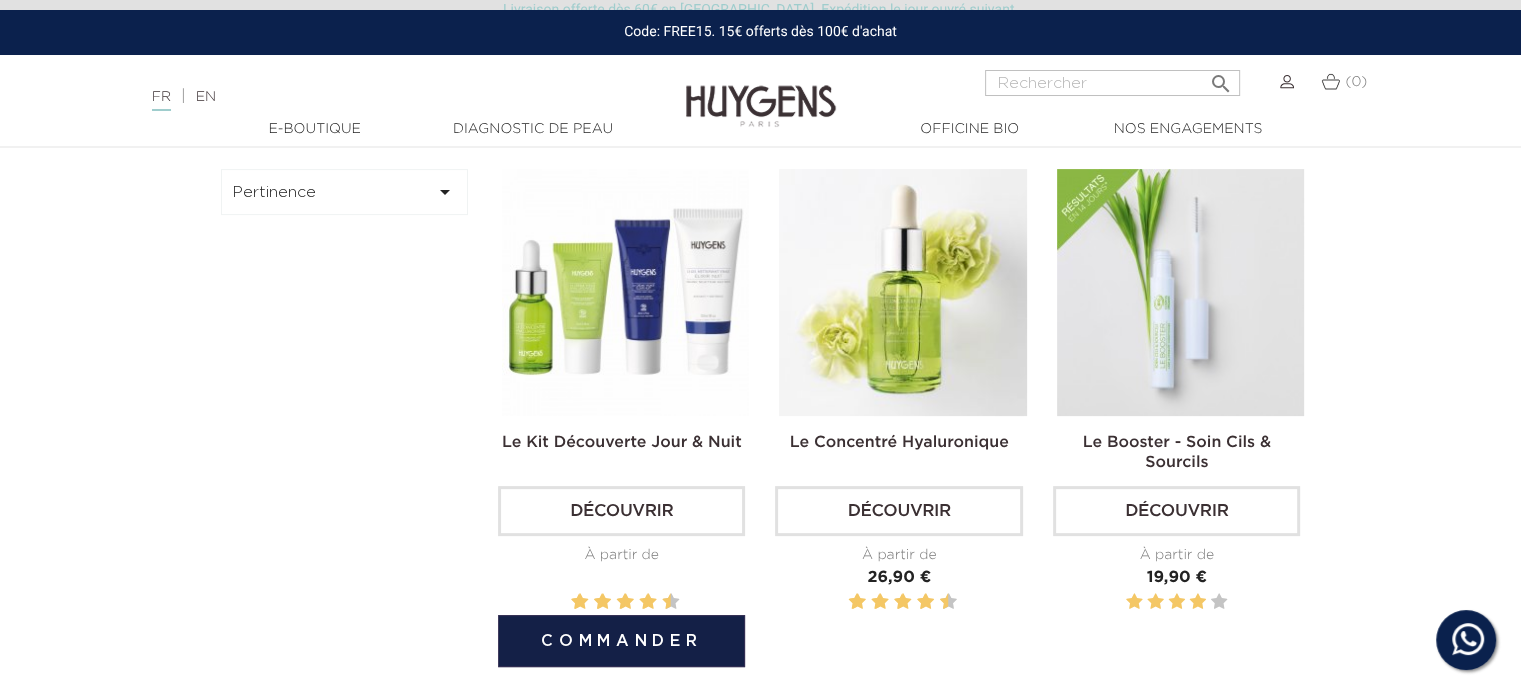 click on "Découvrir" at bounding box center [621, 511] 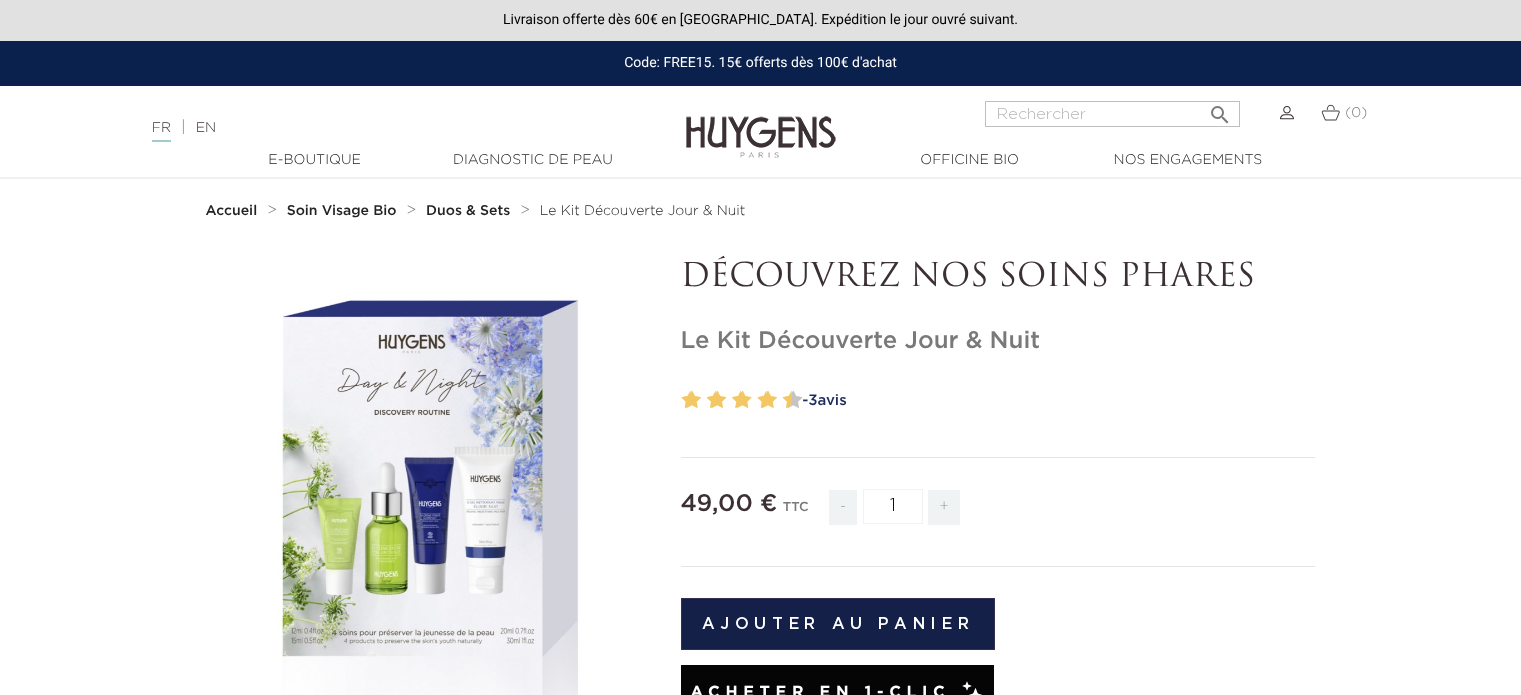 scroll, scrollTop: 0, scrollLeft: 0, axis: both 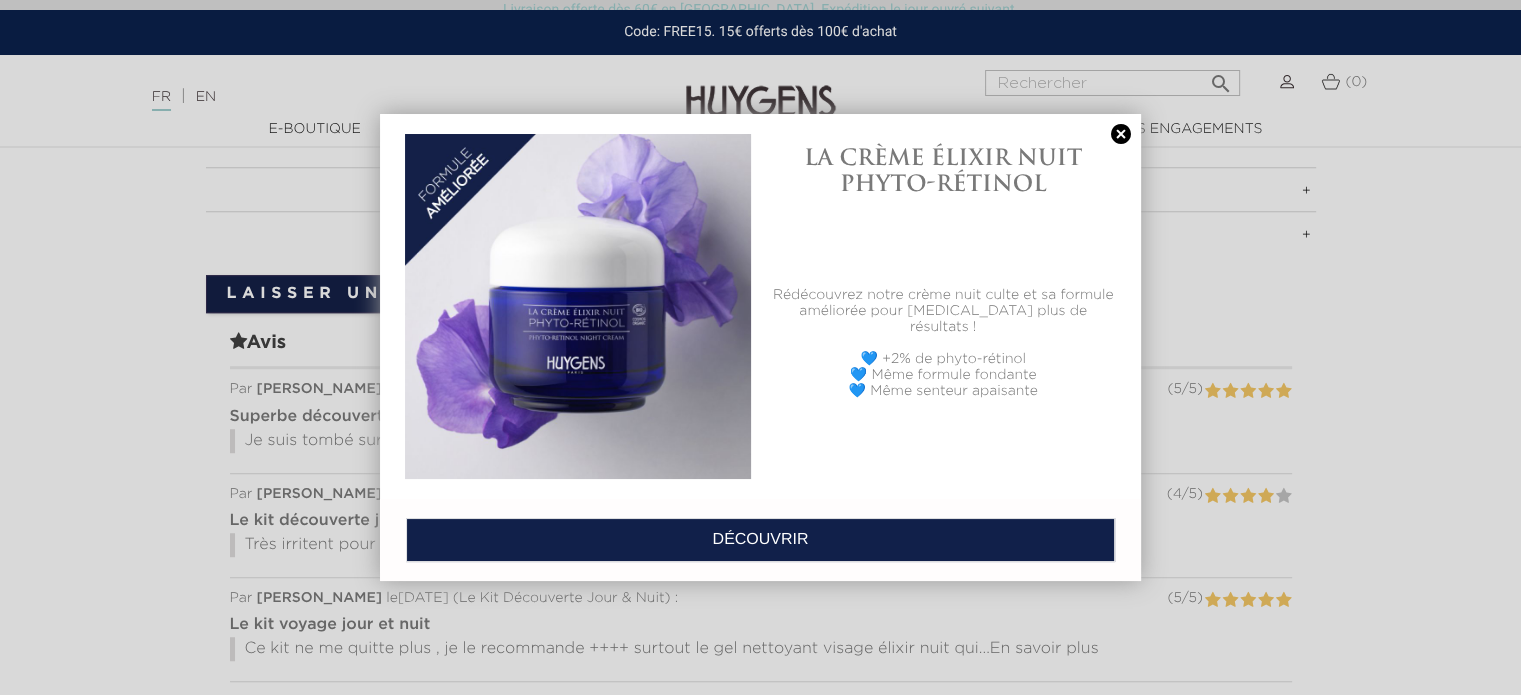 click at bounding box center [1121, 134] 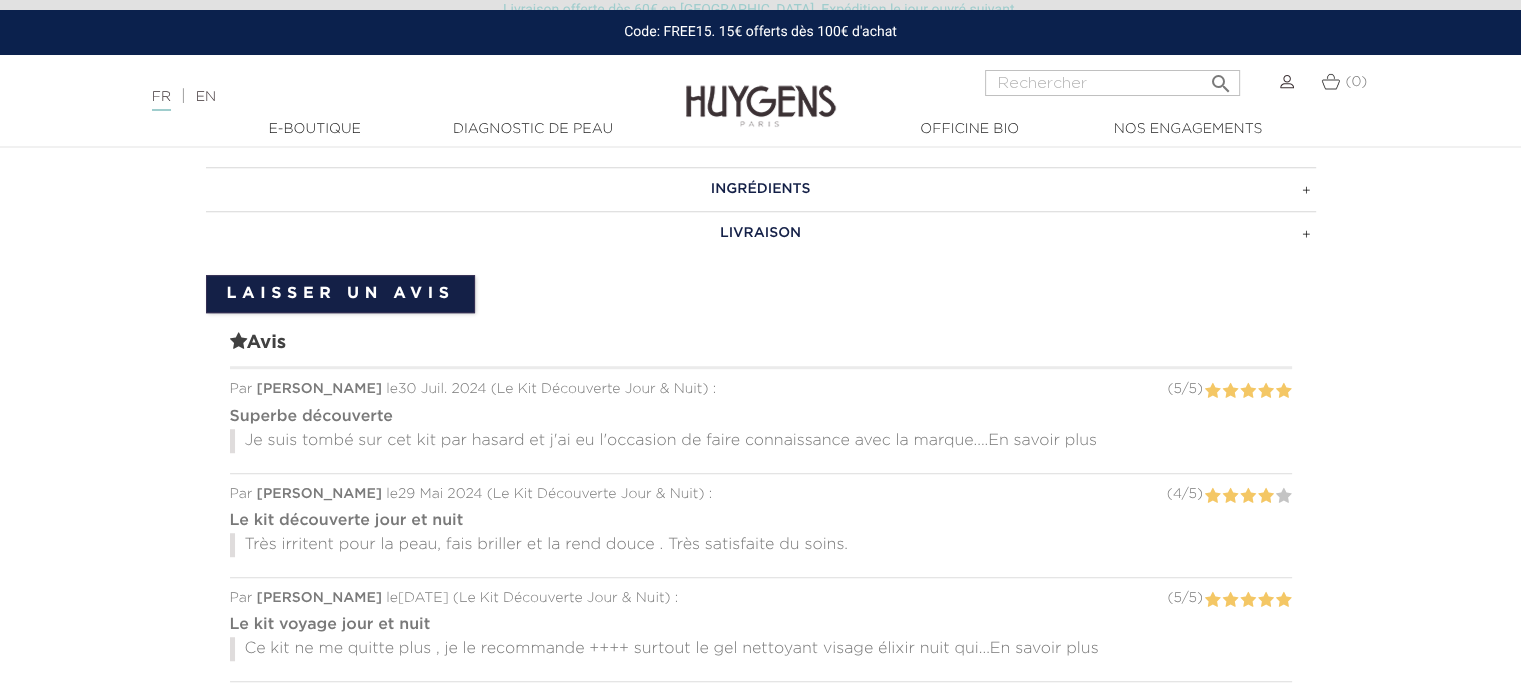 click on "En savoir plus" at bounding box center (1042, 441) 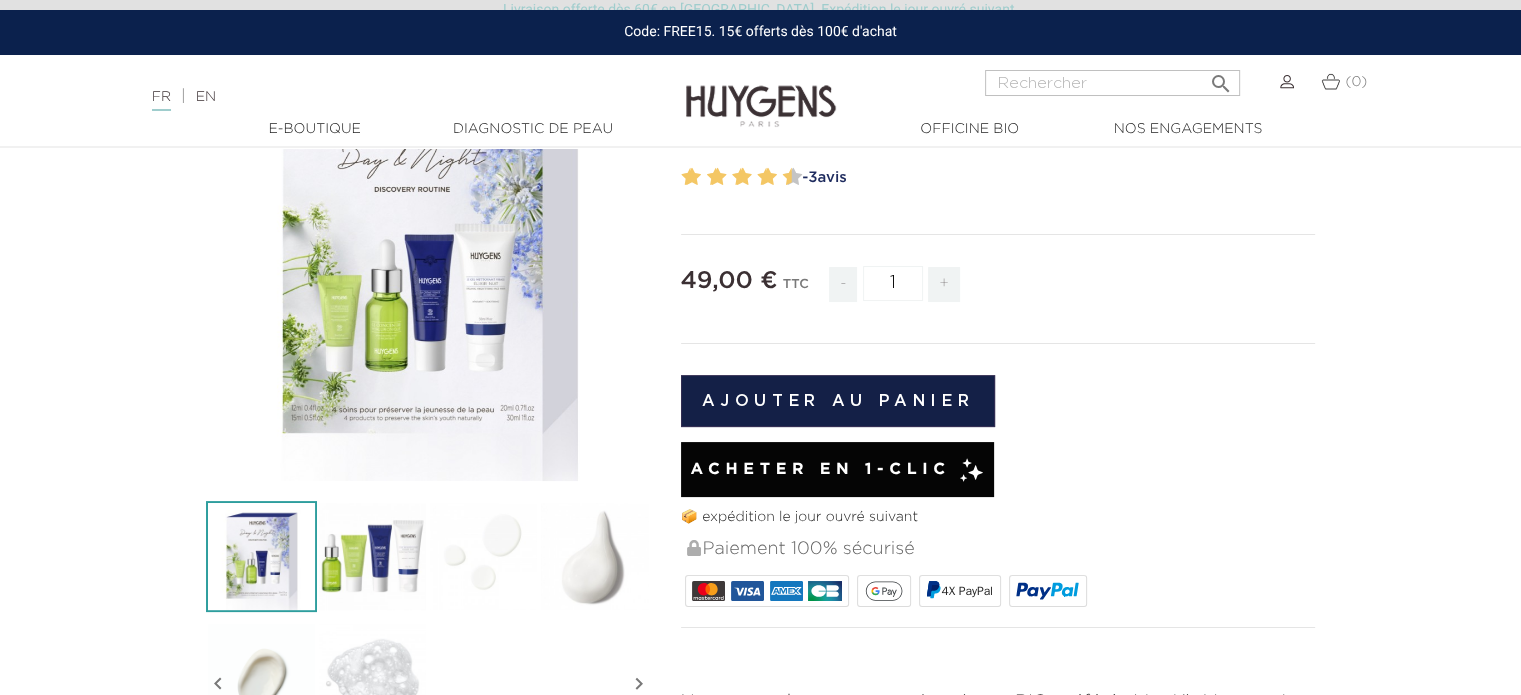 scroll, scrollTop: 222, scrollLeft: 0, axis: vertical 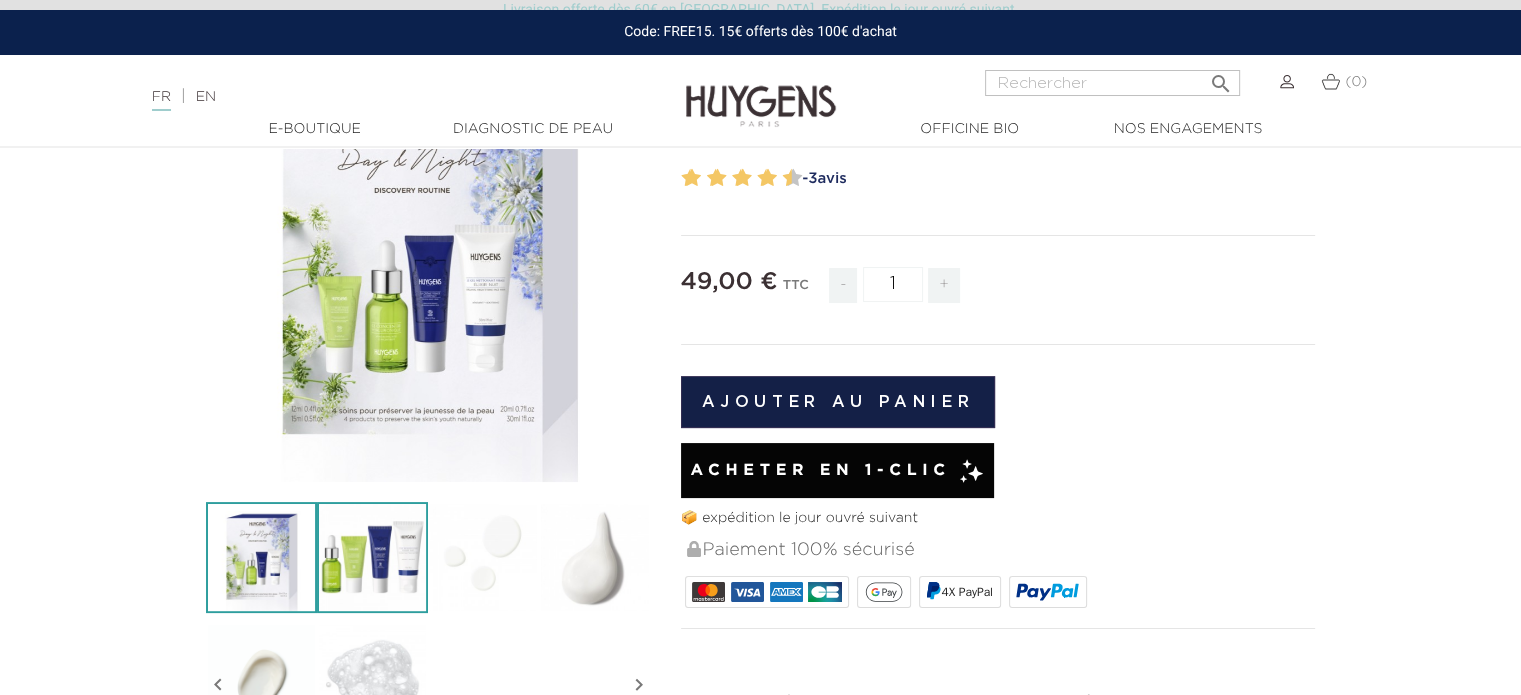 click at bounding box center (372, 557) 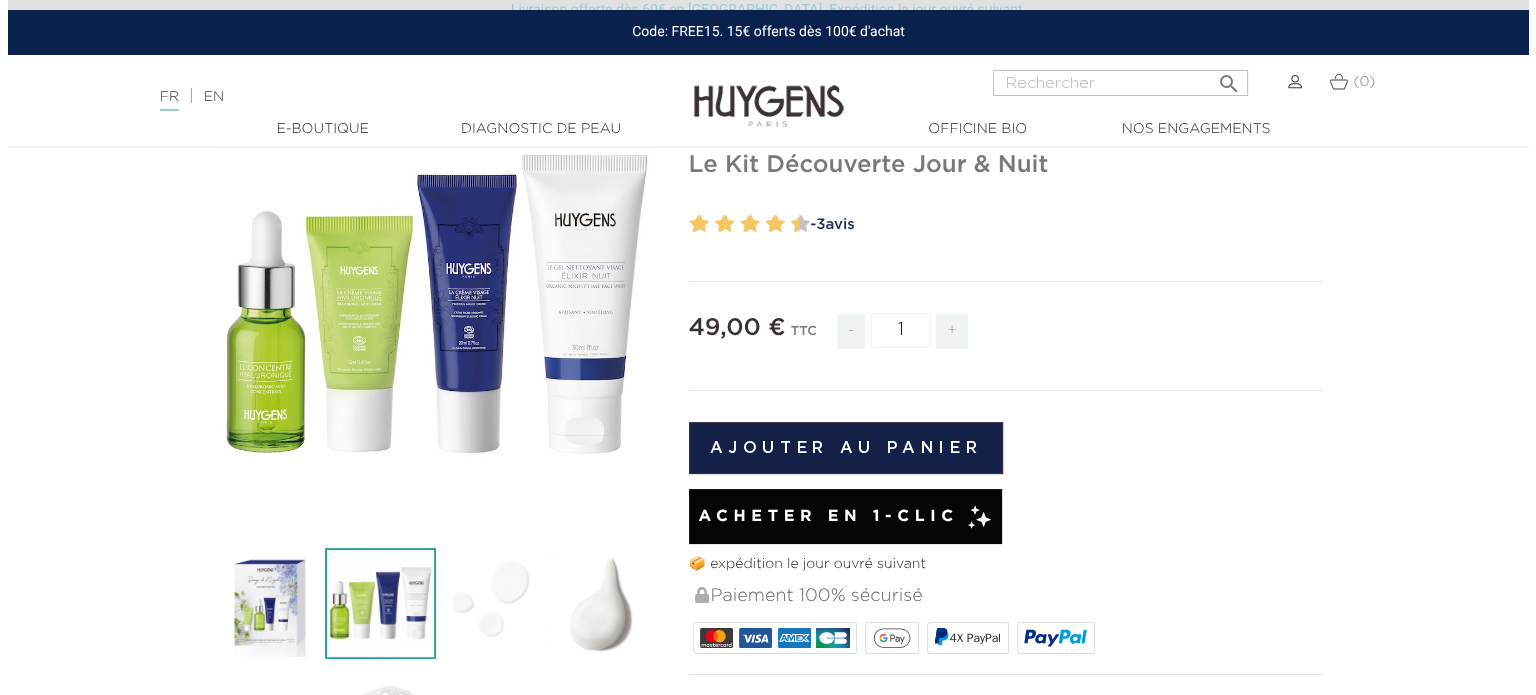 scroll, scrollTop: 174, scrollLeft: 0, axis: vertical 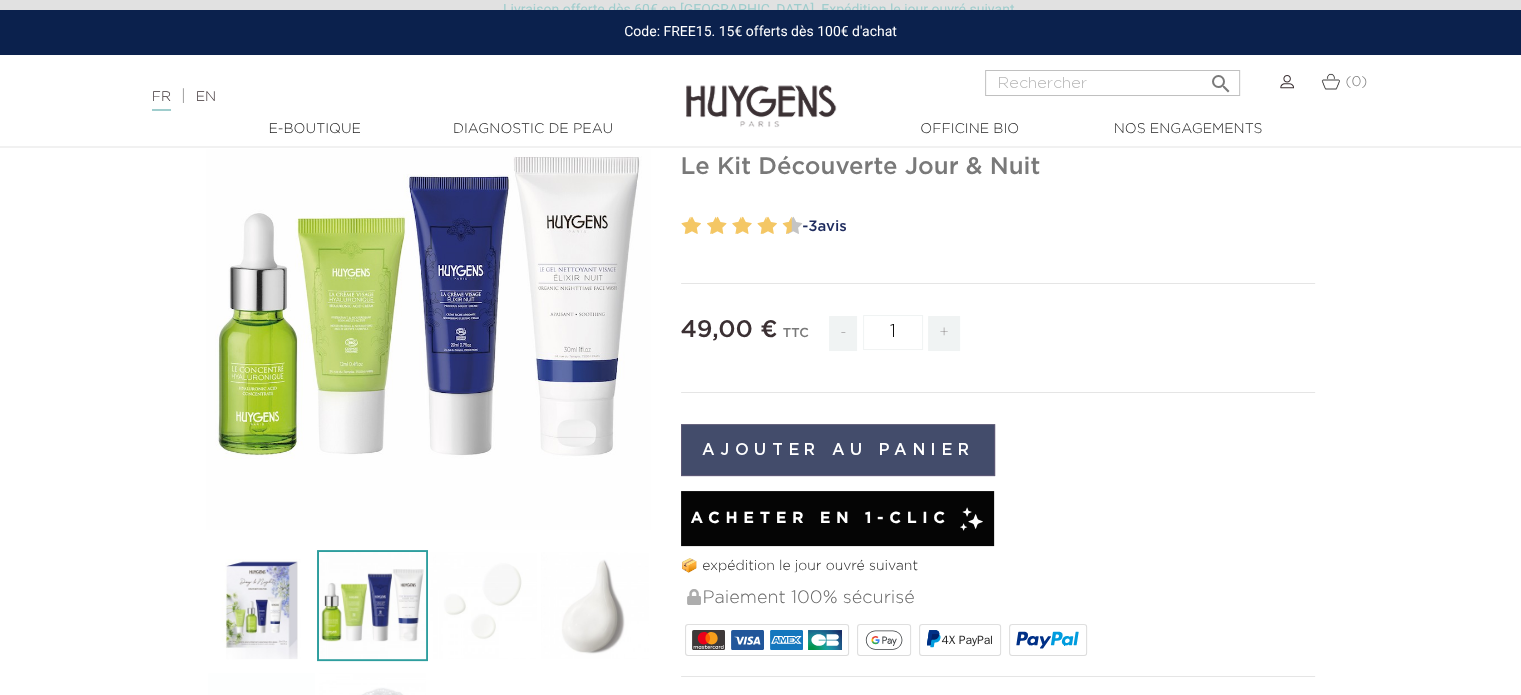 click on "Ajouter au panier" at bounding box center [838, 450] 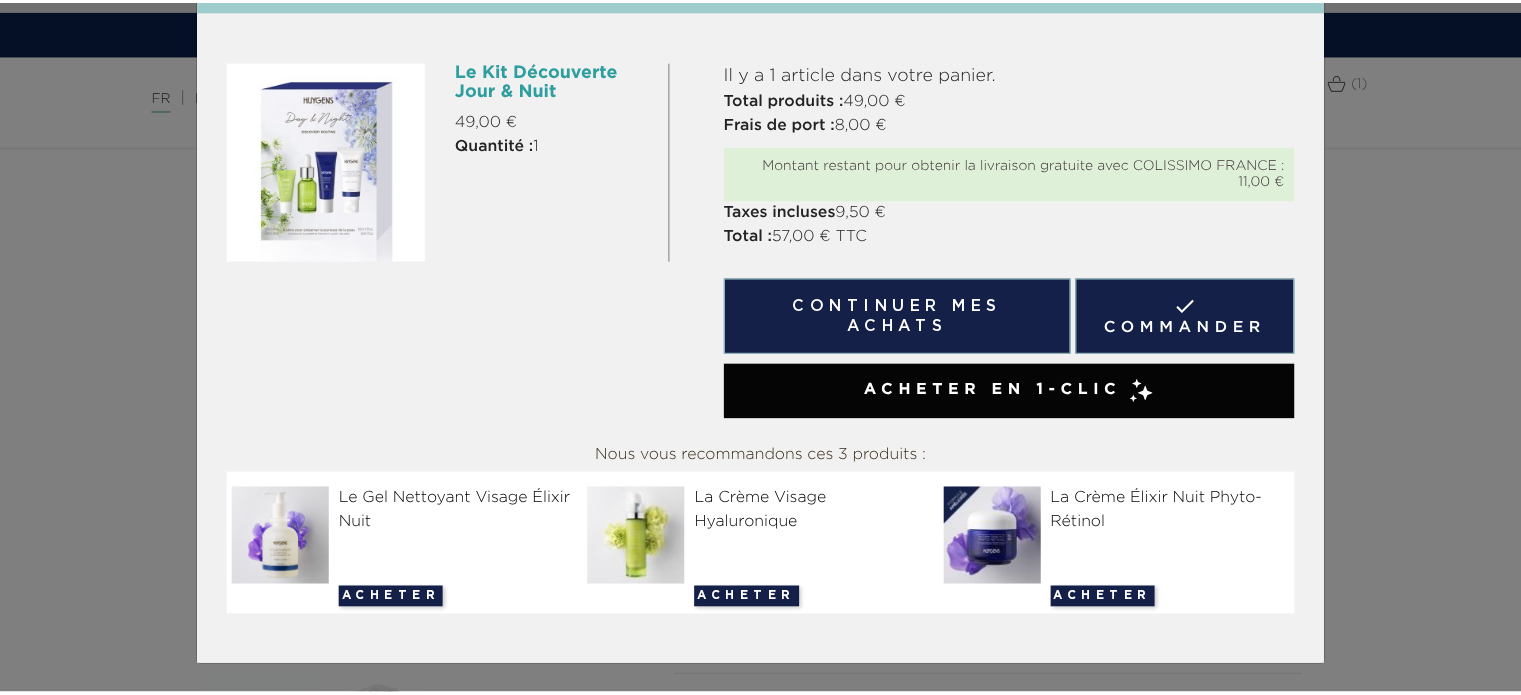 scroll, scrollTop: 0, scrollLeft: 0, axis: both 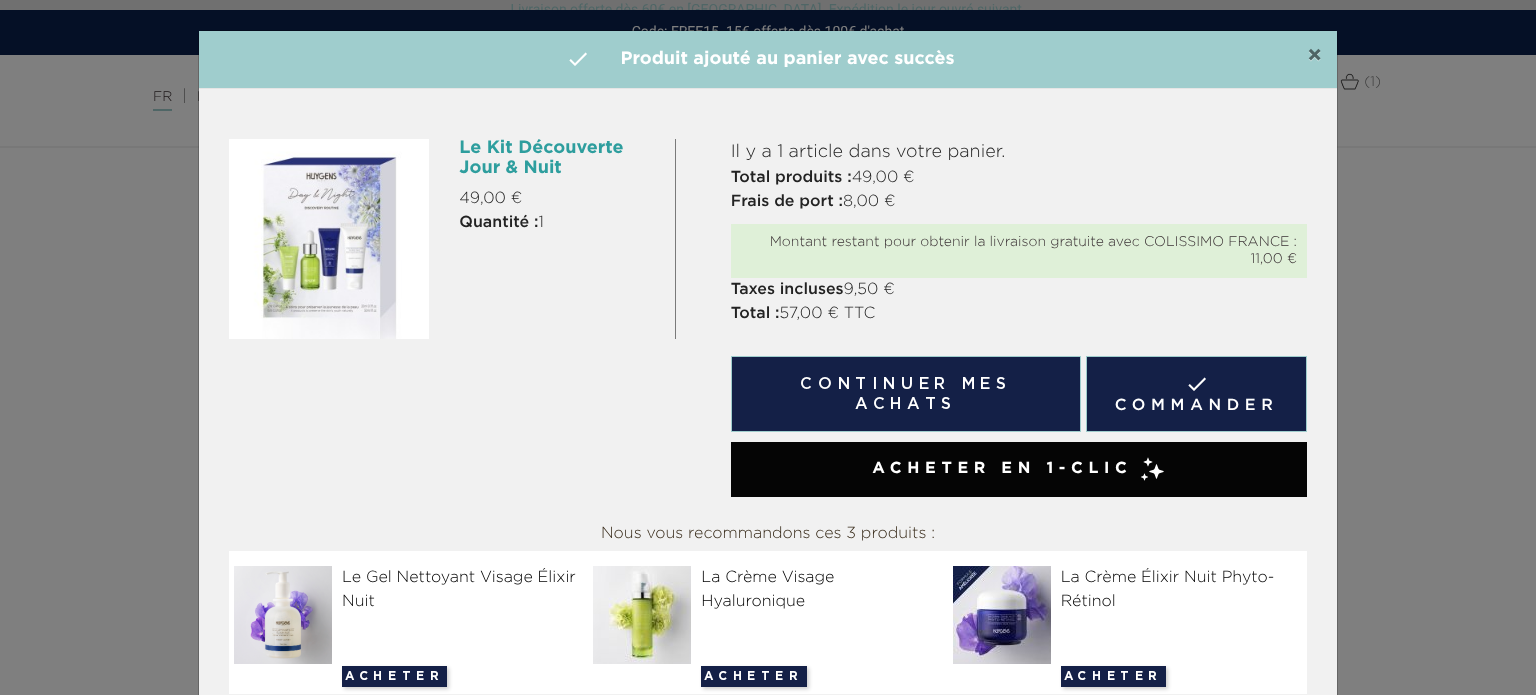 click on "×" at bounding box center [1314, 56] 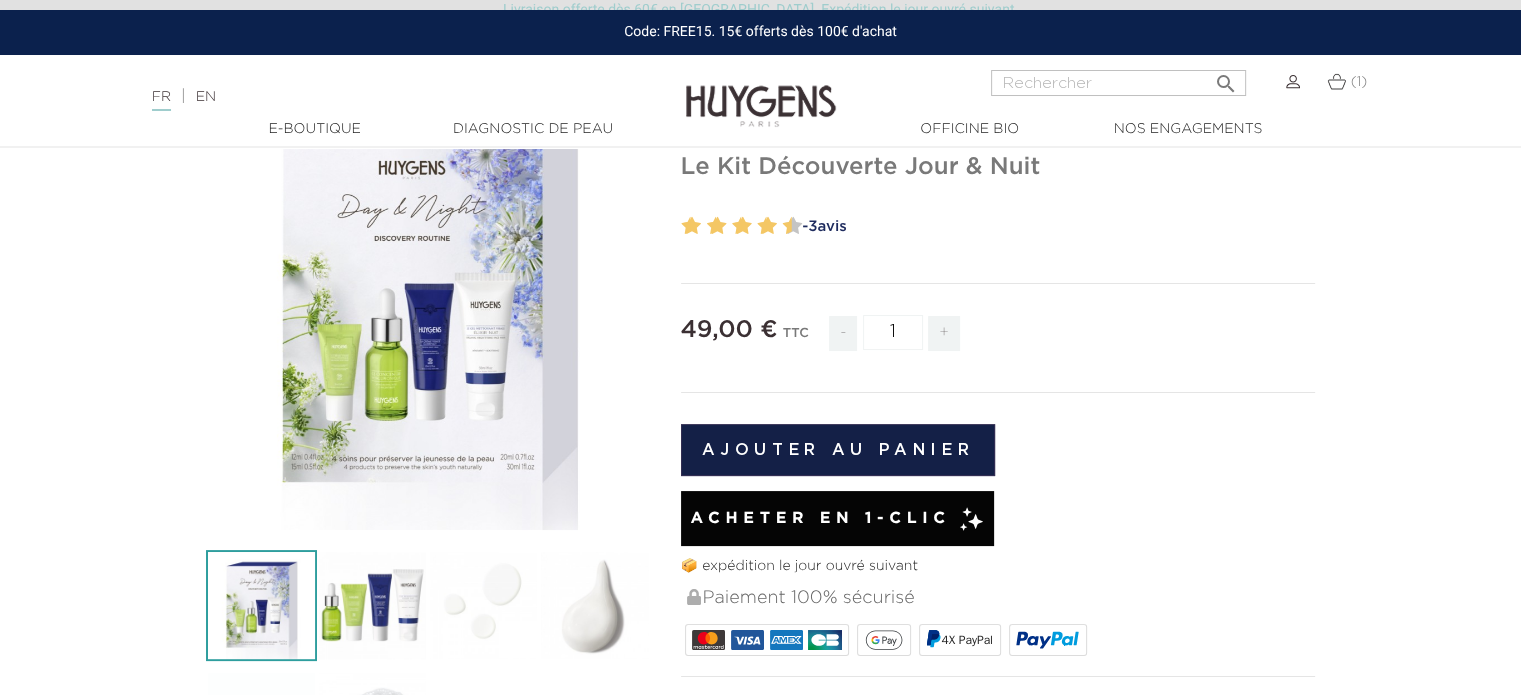 click on "-
3
avis" at bounding box center [1056, 227] 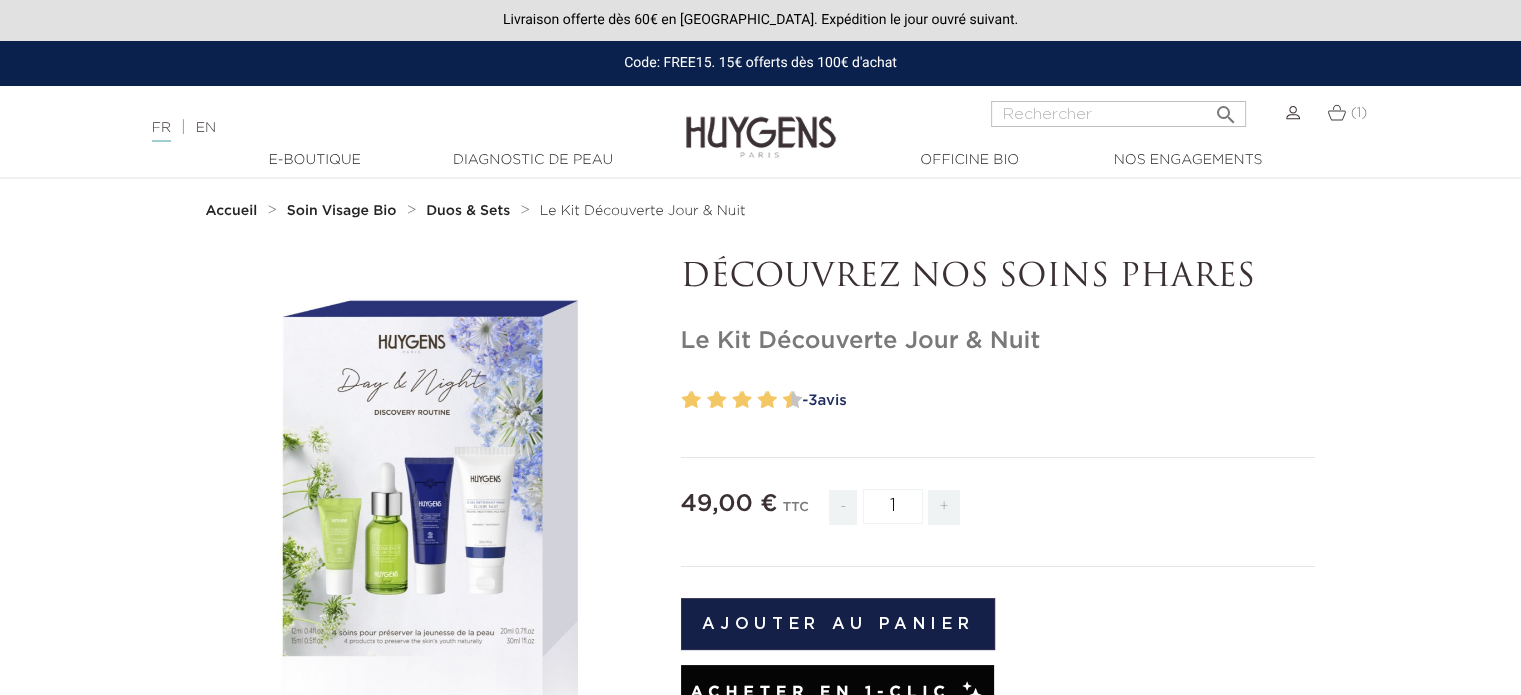 scroll, scrollTop: 0, scrollLeft: 0, axis: both 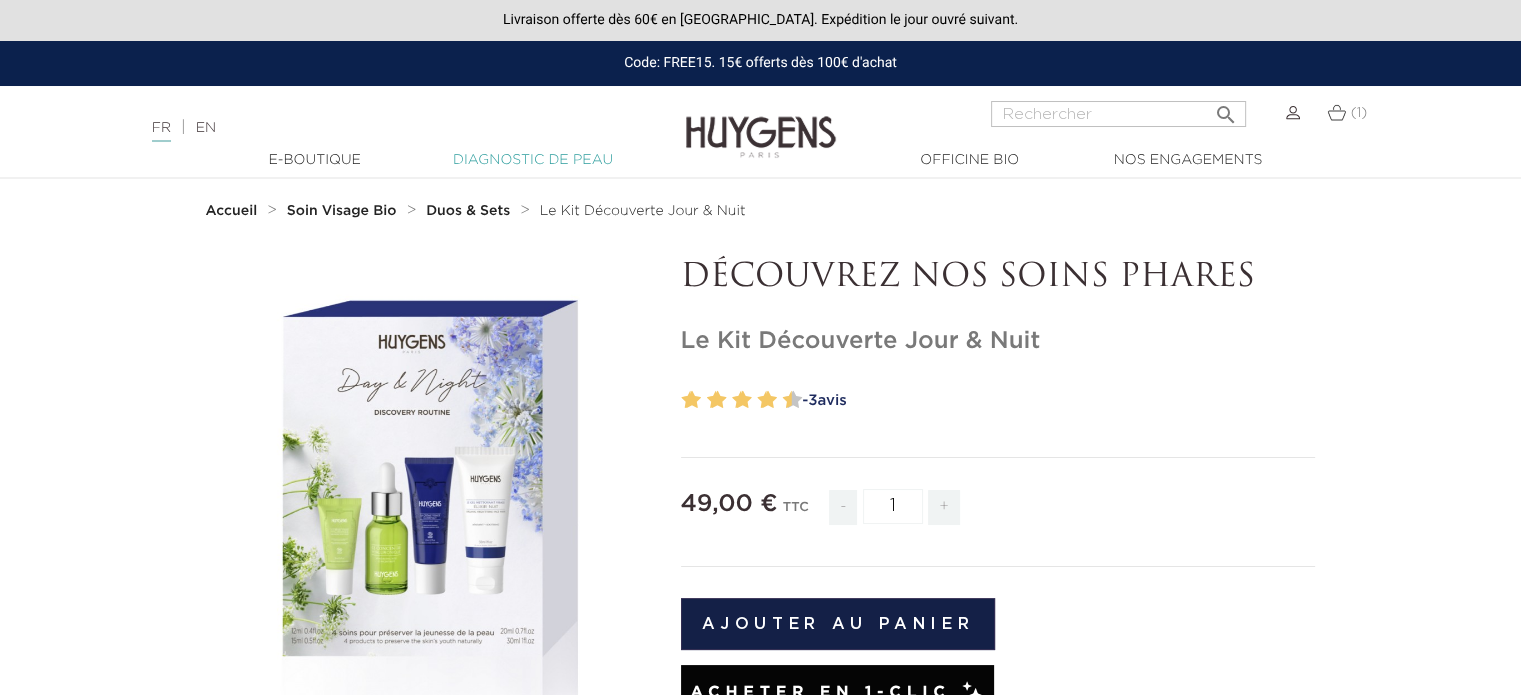 click on "Diagnostic de peau" at bounding box center (533, 160) 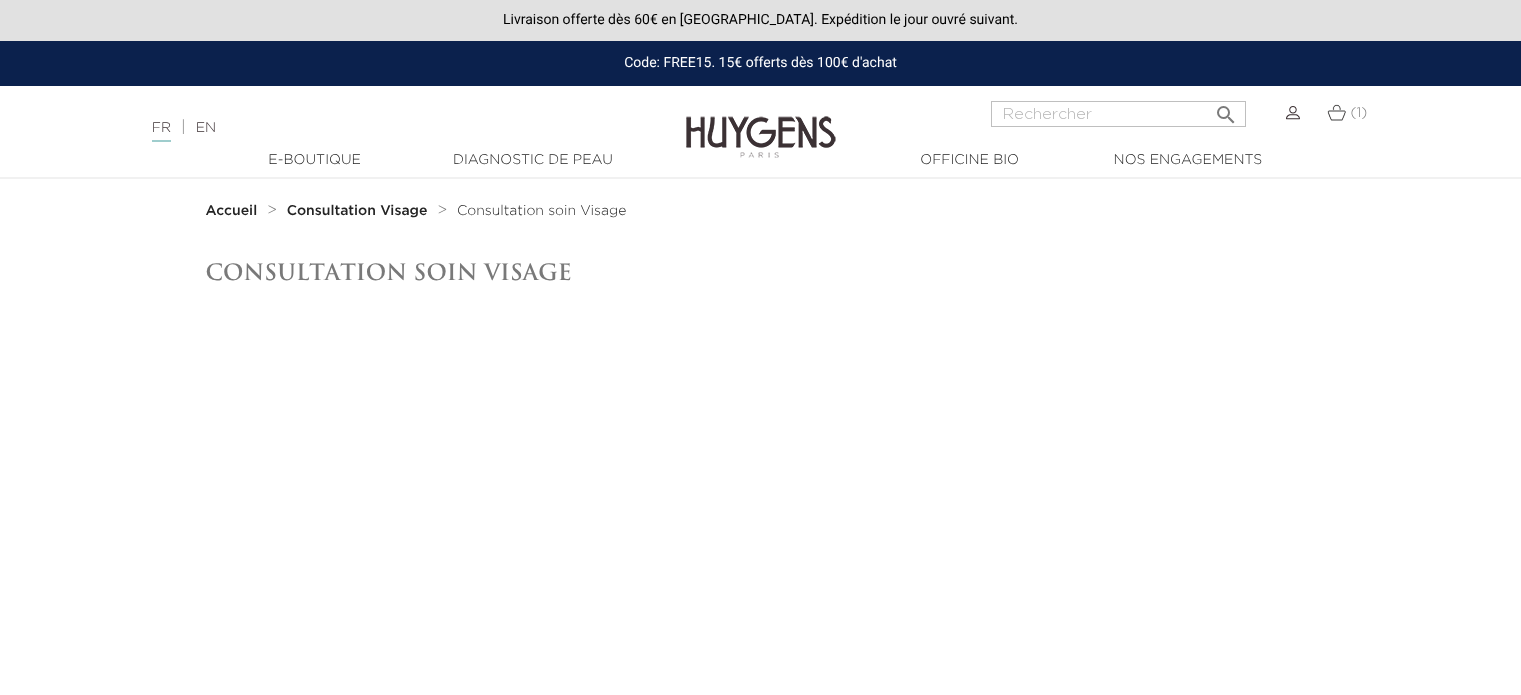 scroll, scrollTop: 0, scrollLeft: 0, axis: both 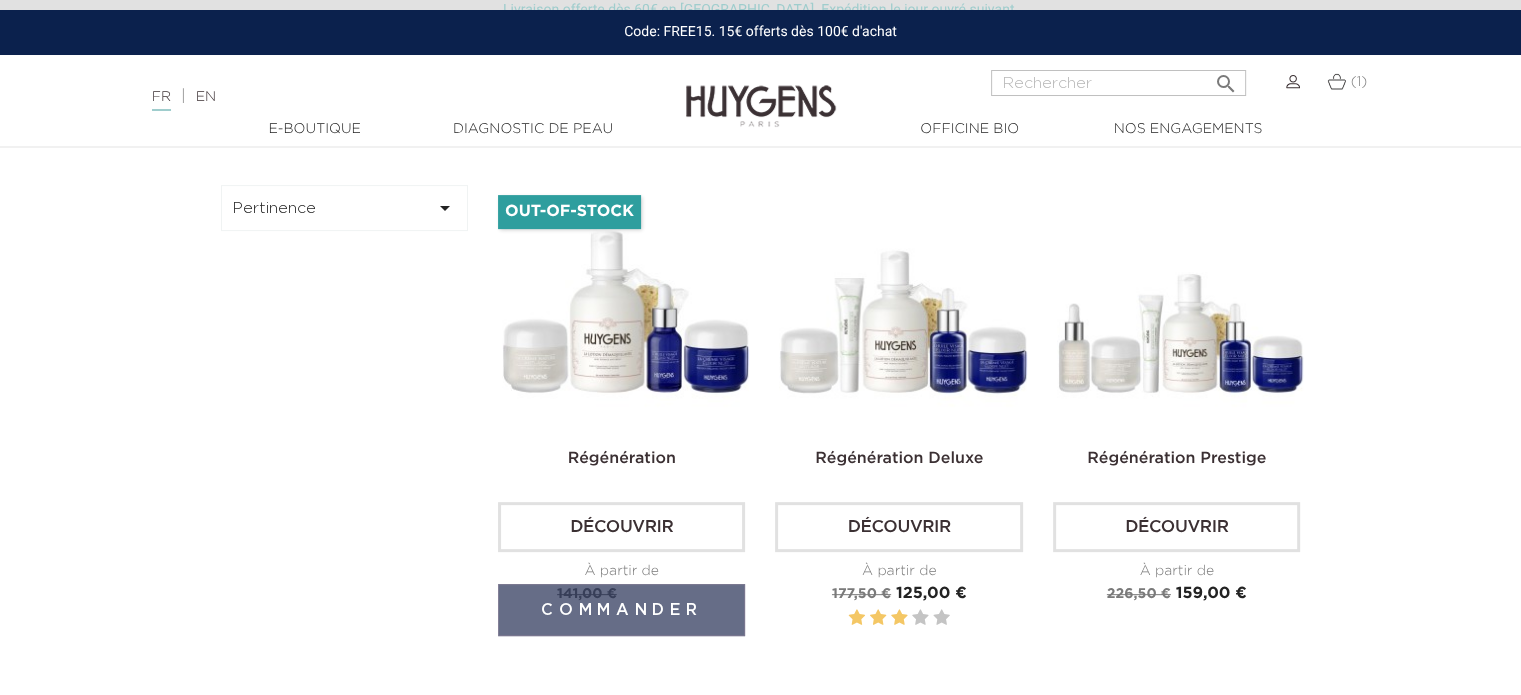 click at bounding box center [625, 308] 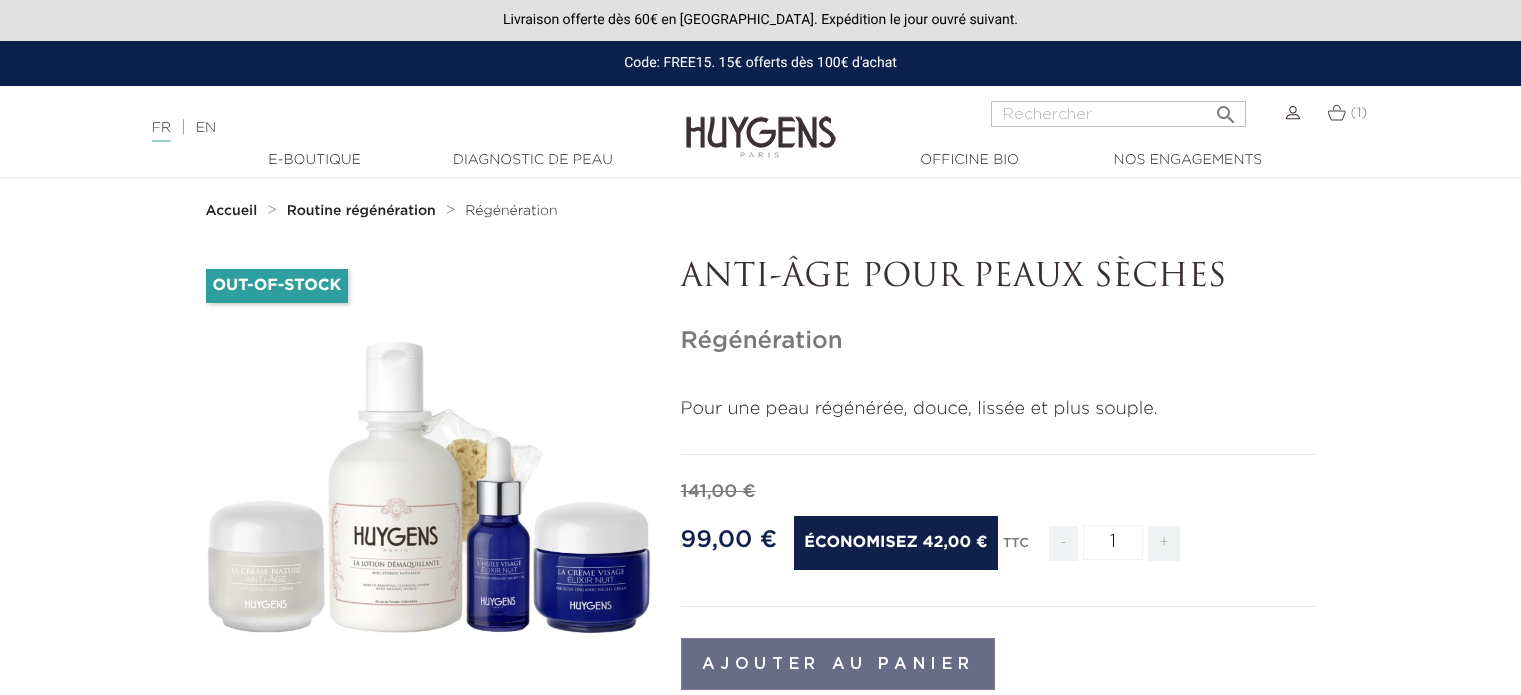 scroll, scrollTop: 0, scrollLeft: 0, axis: both 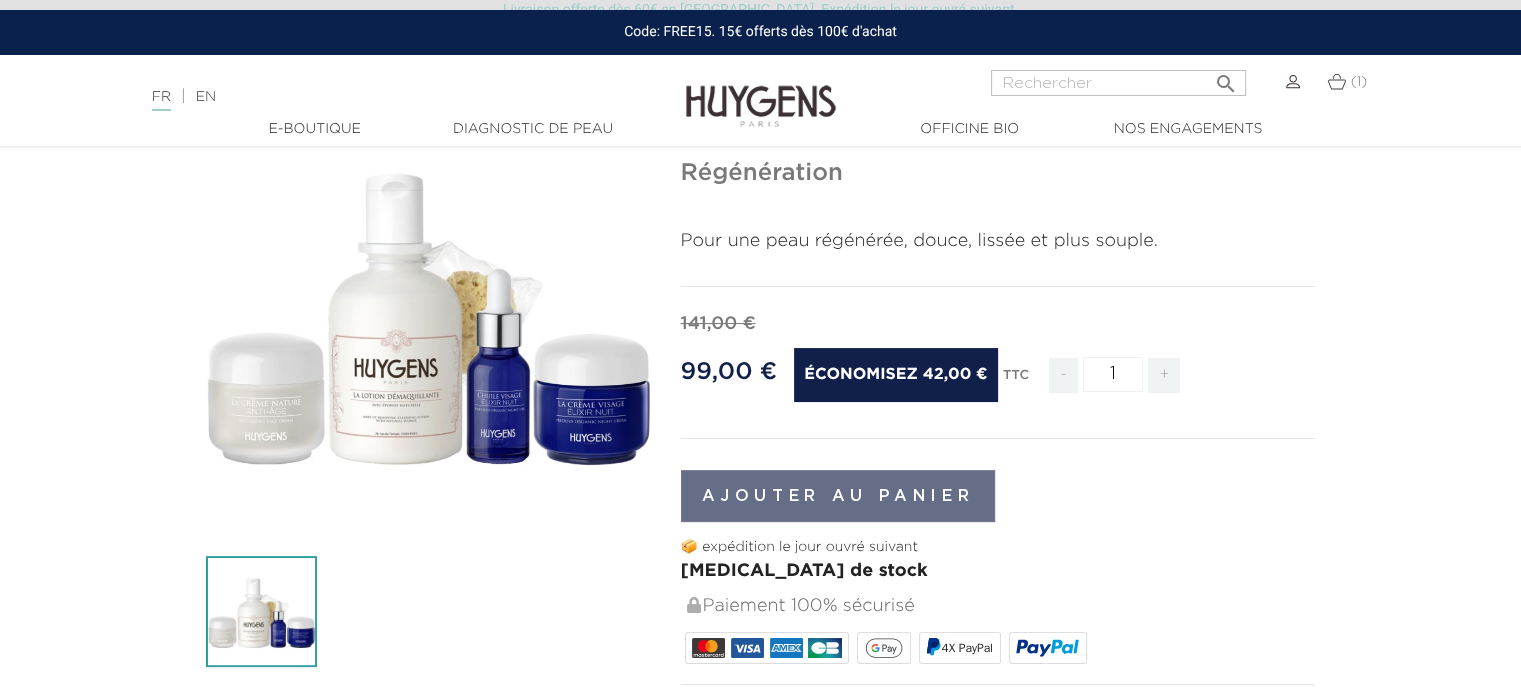 click on "+" at bounding box center (1164, 375) 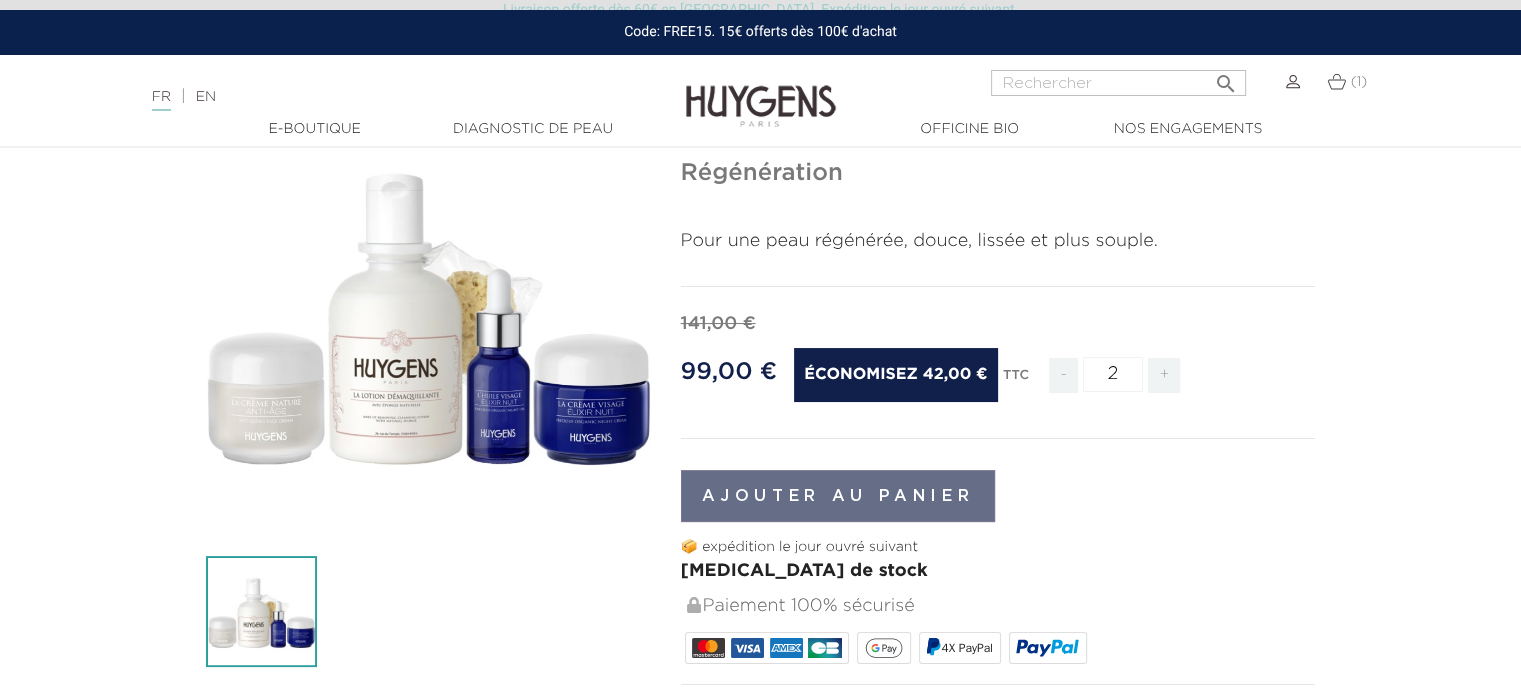 click on "-" at bounding box center [1063, 375] 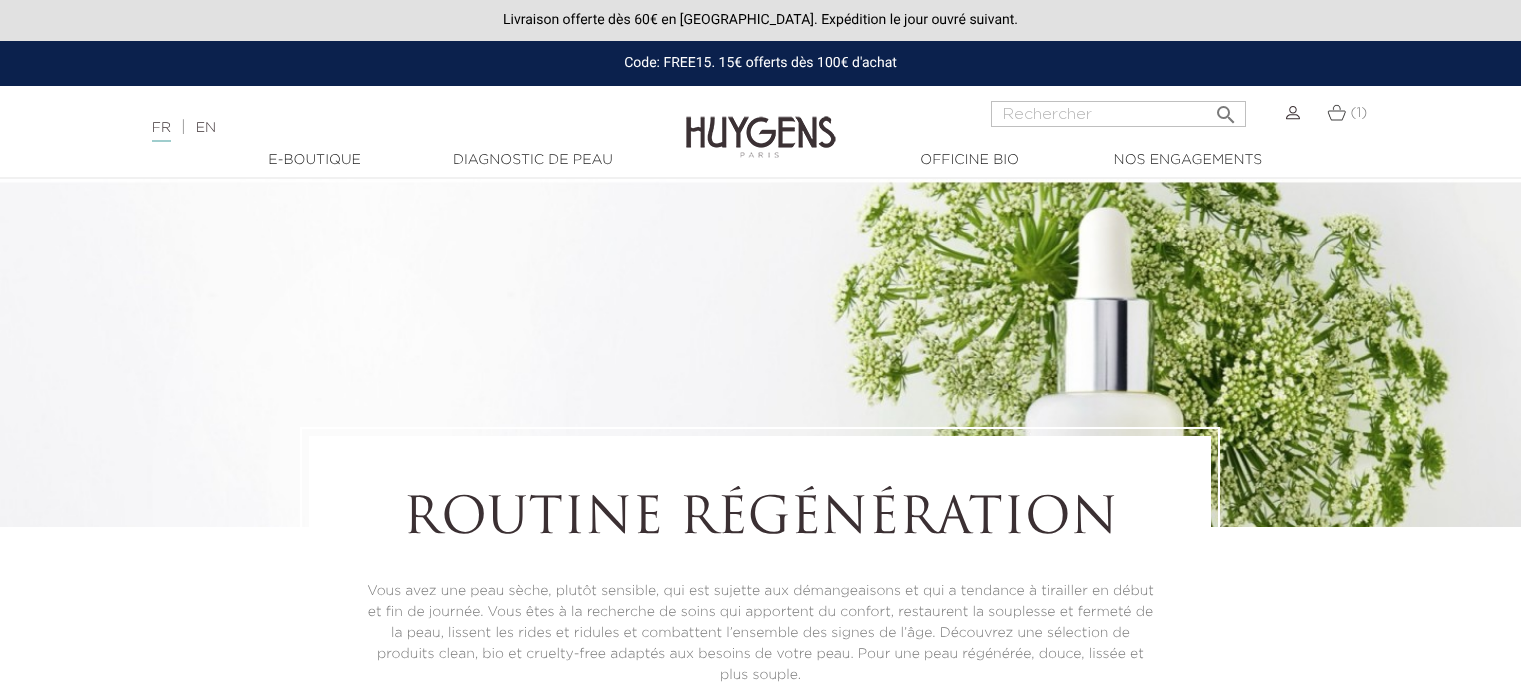 scroll, scrollTop: 0, scrollLeft: 0, axis: both 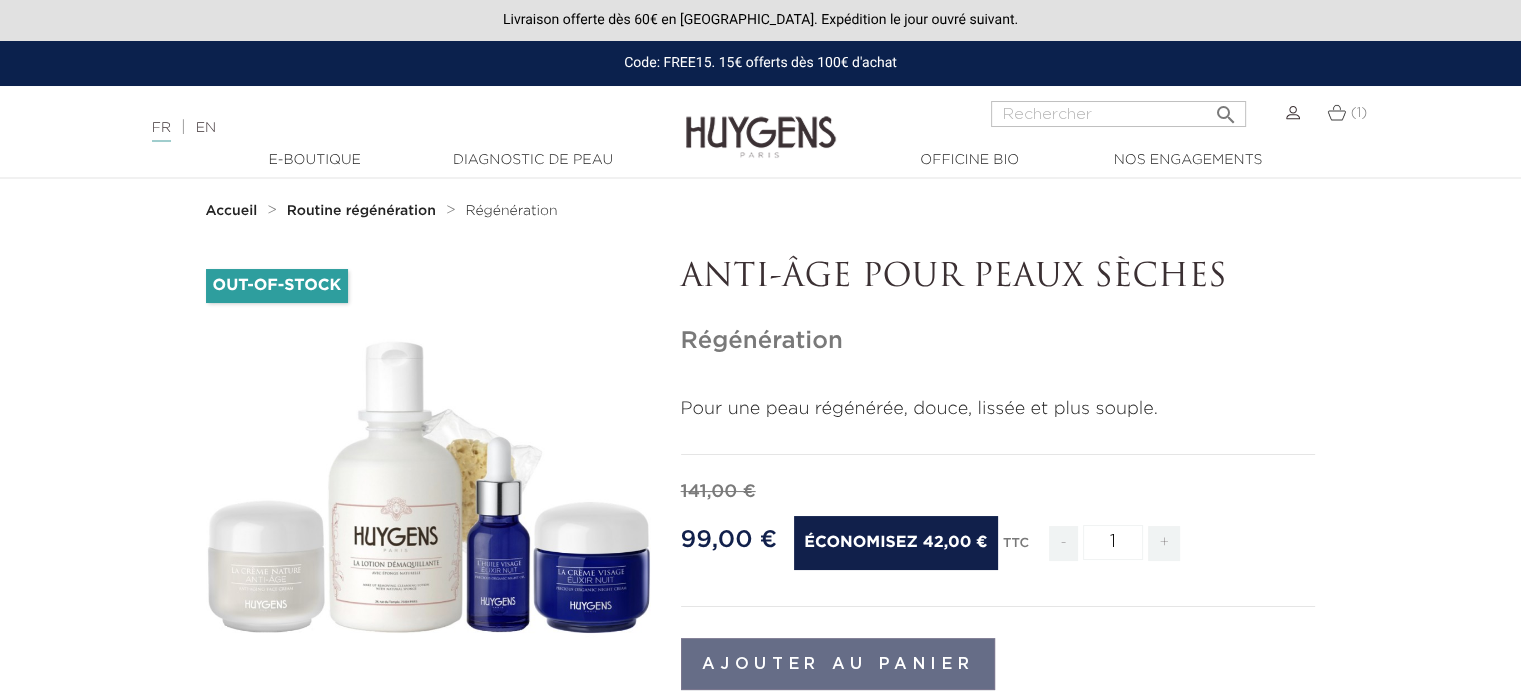 click on "Routine régénération" at bounding box center [361, 211] 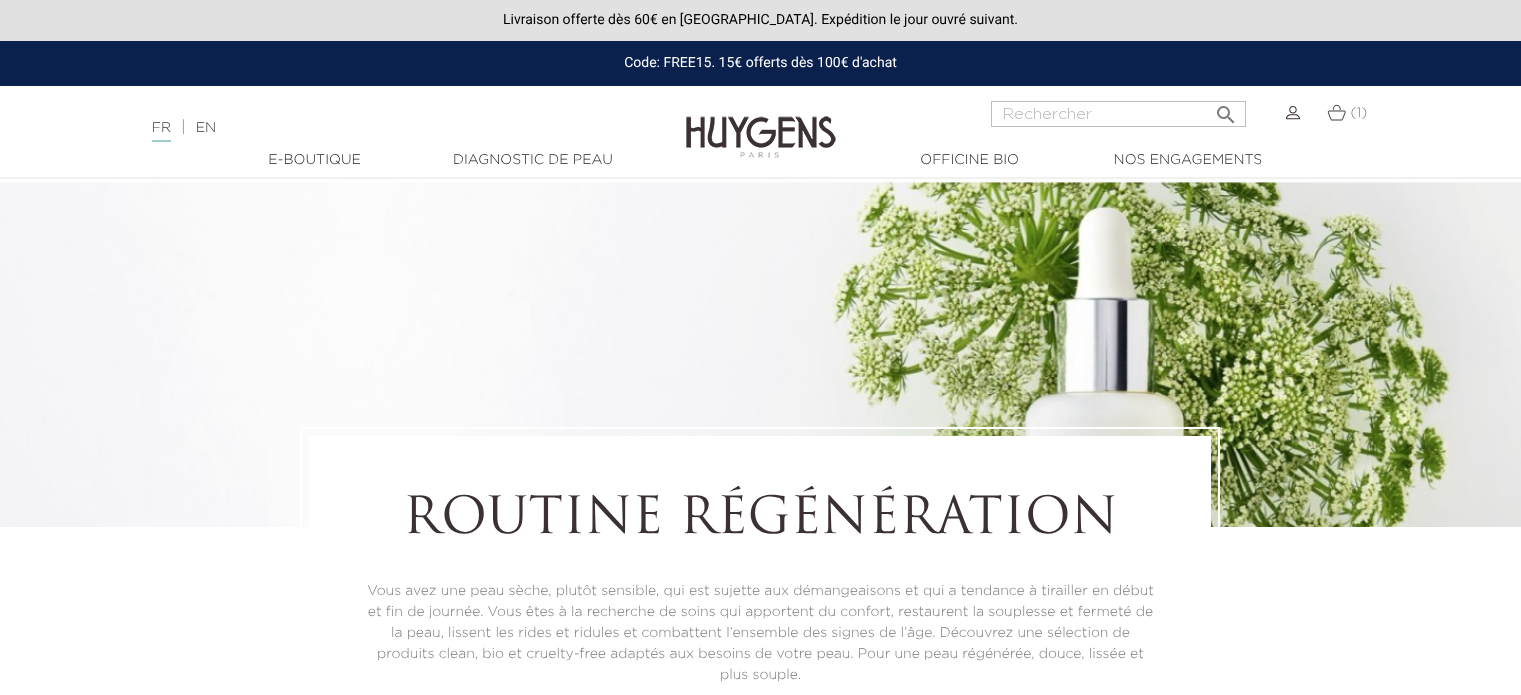 scroll, scrollTop: 0, scrollLeft: 0, axis: both 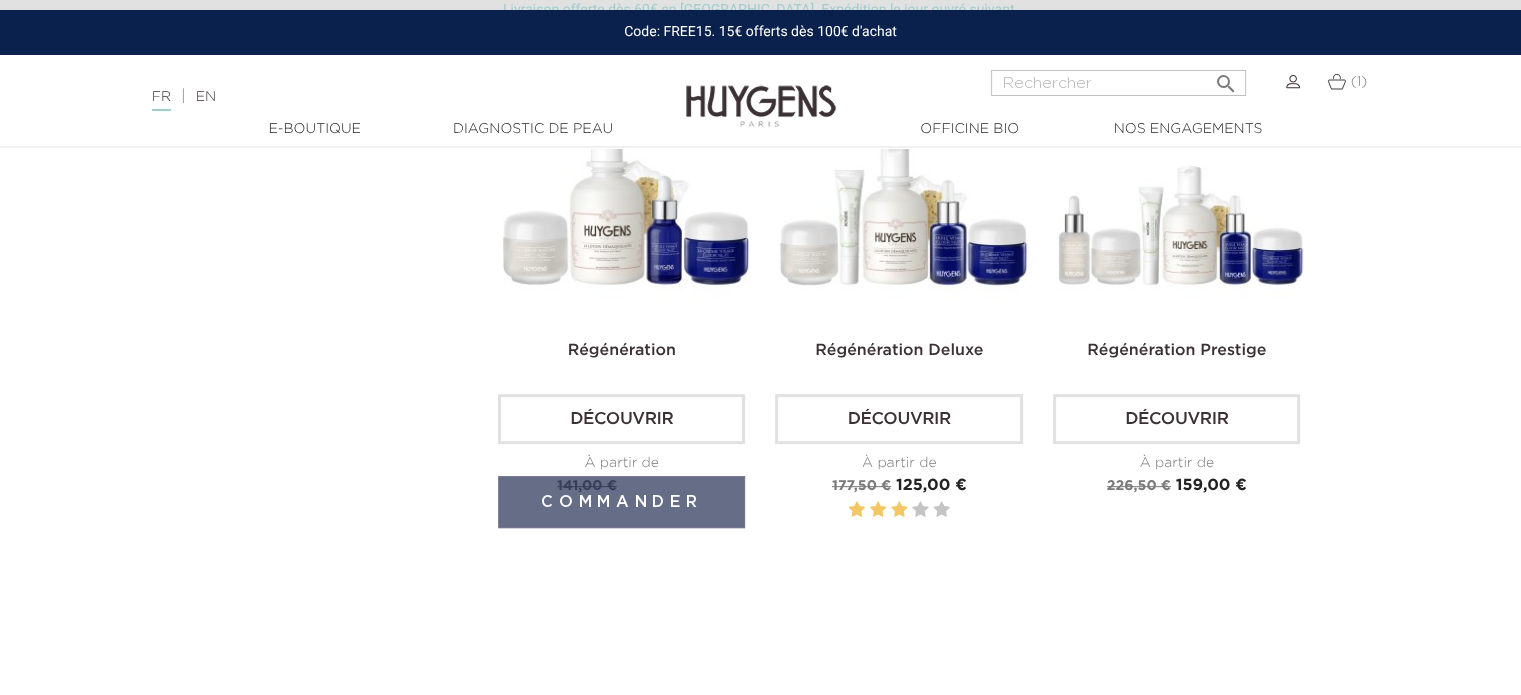 click on "Découvrir" at bounding box center [621, 419] 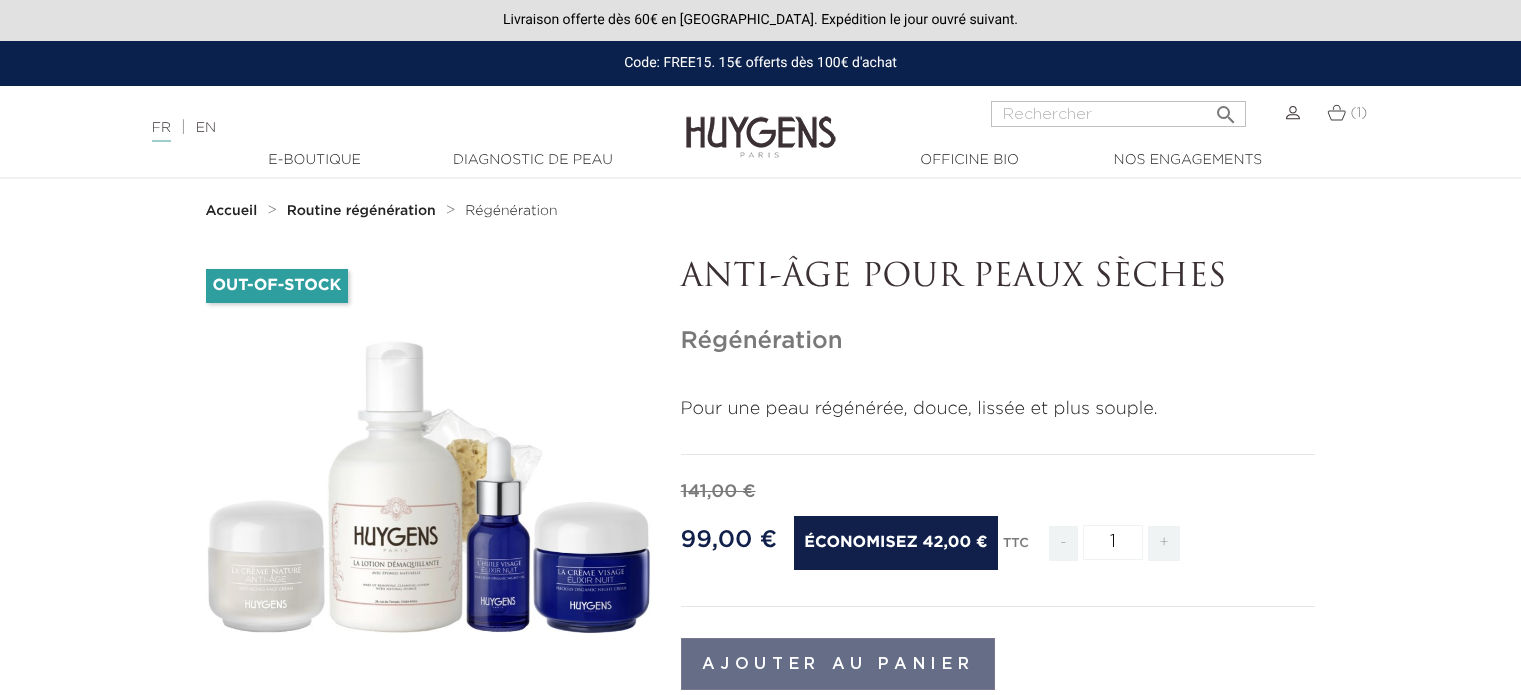 scroll, scrollTop: 0, scrollLeft: 0, axis: both 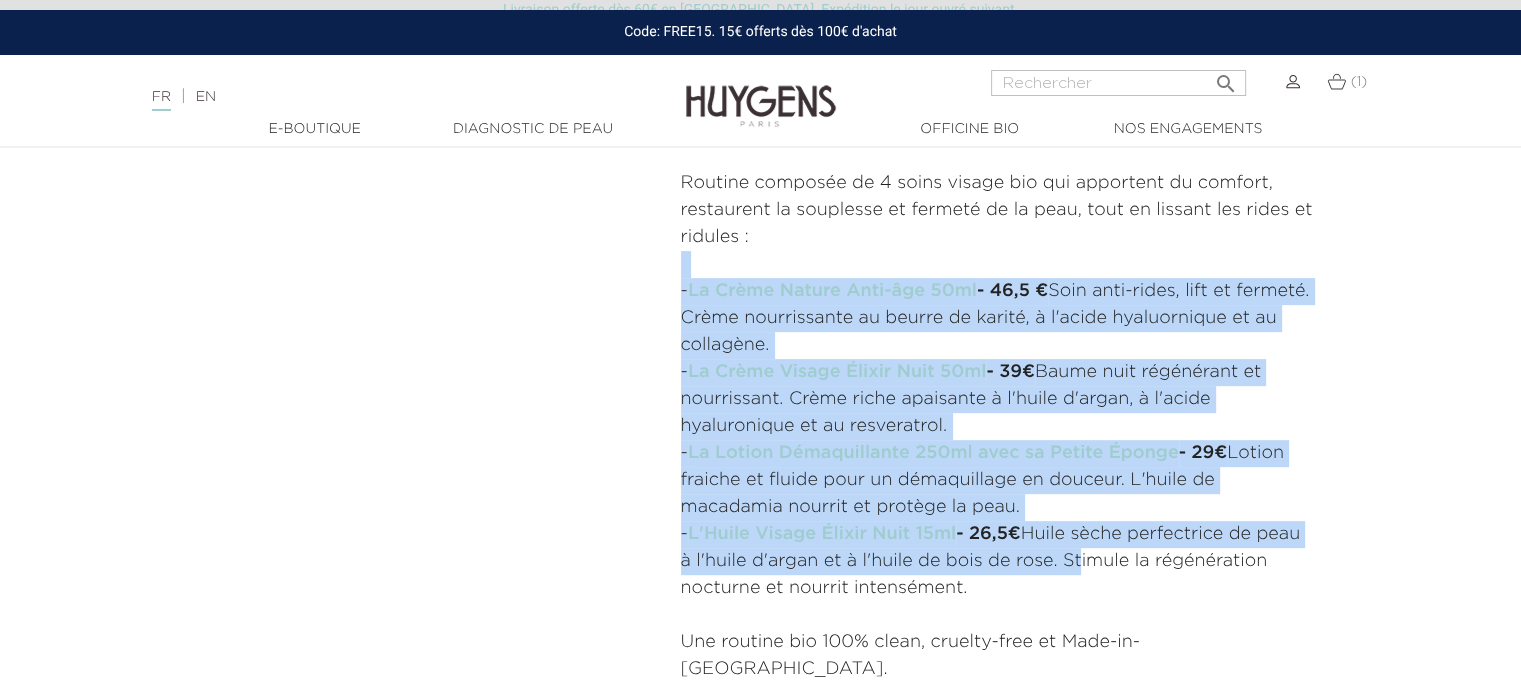 drag, startPoint x: 666, startPoint y: 273, endPoint x: 1128, endPoint y: 559, distance: 543.3599 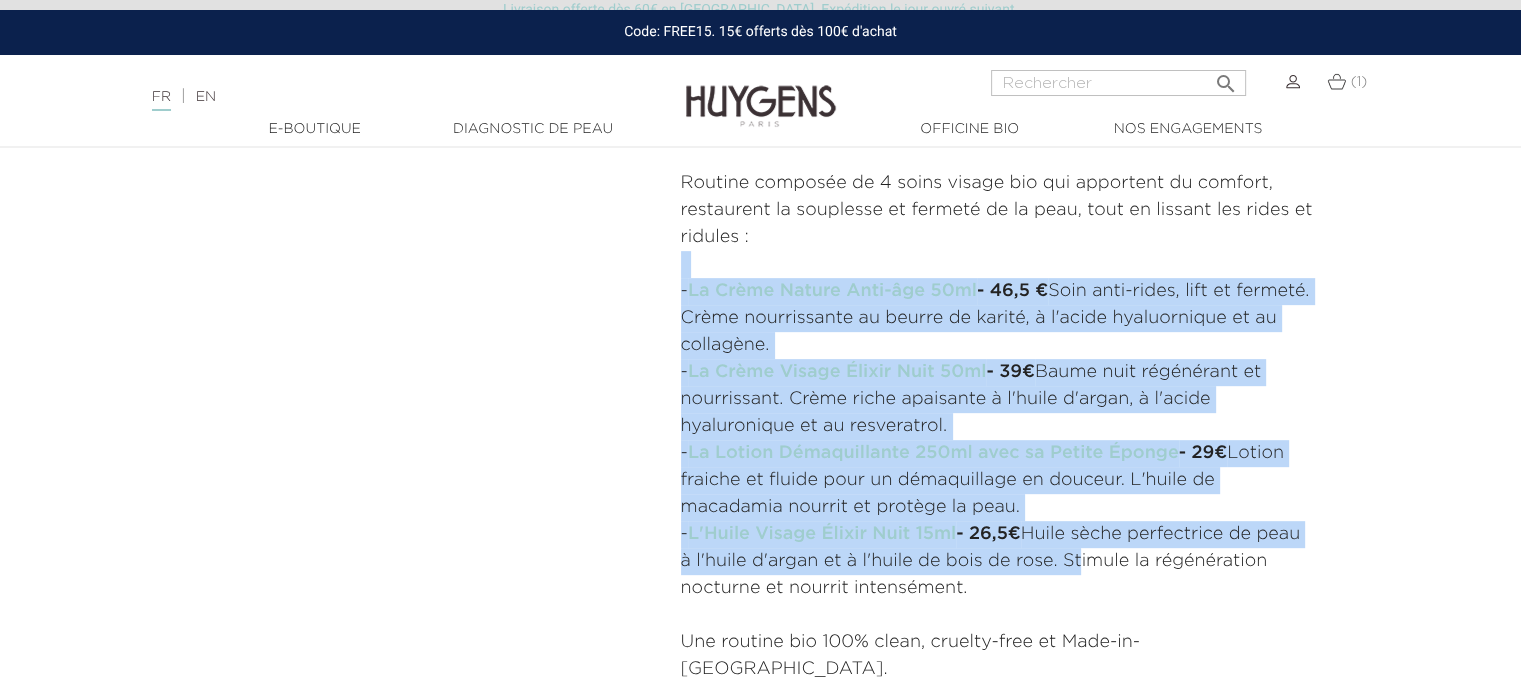 click on "ANTI-ÂGE POUR PEAUX SÈCHES
Régénération" at bounding box center (998, 112) 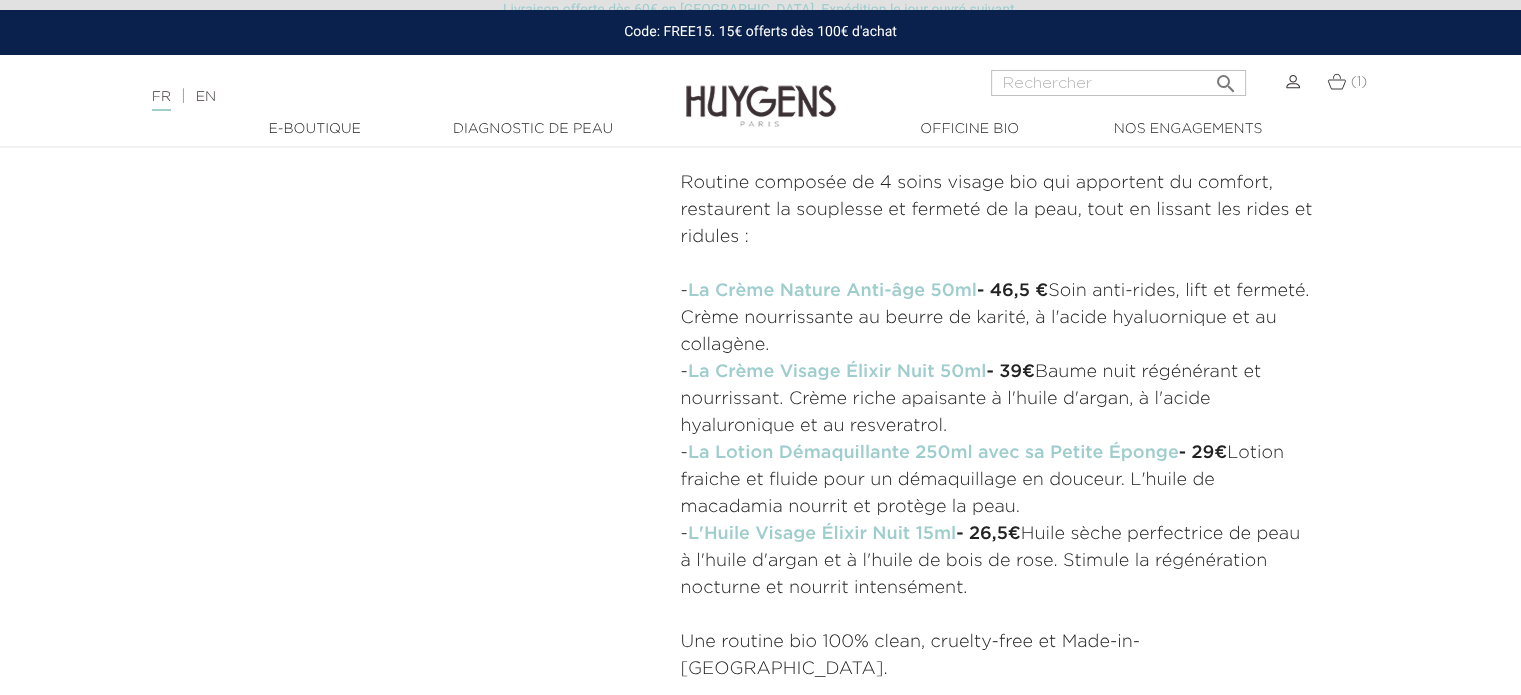 click on "-42,00 €
Out-of-Stock


" at bounding box center (761, 112) 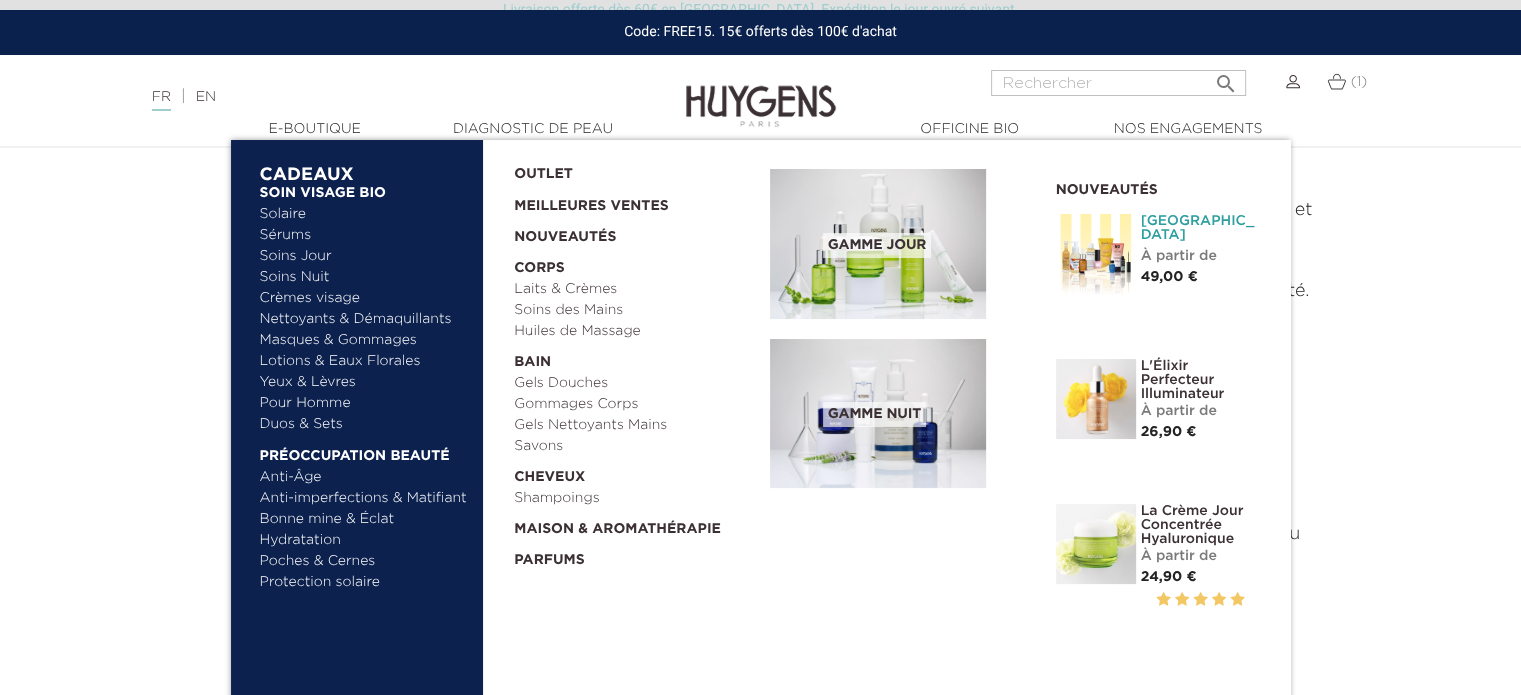 click on "[GEOGRAPHIC_DATA]" at bounding box center (1201, 228) 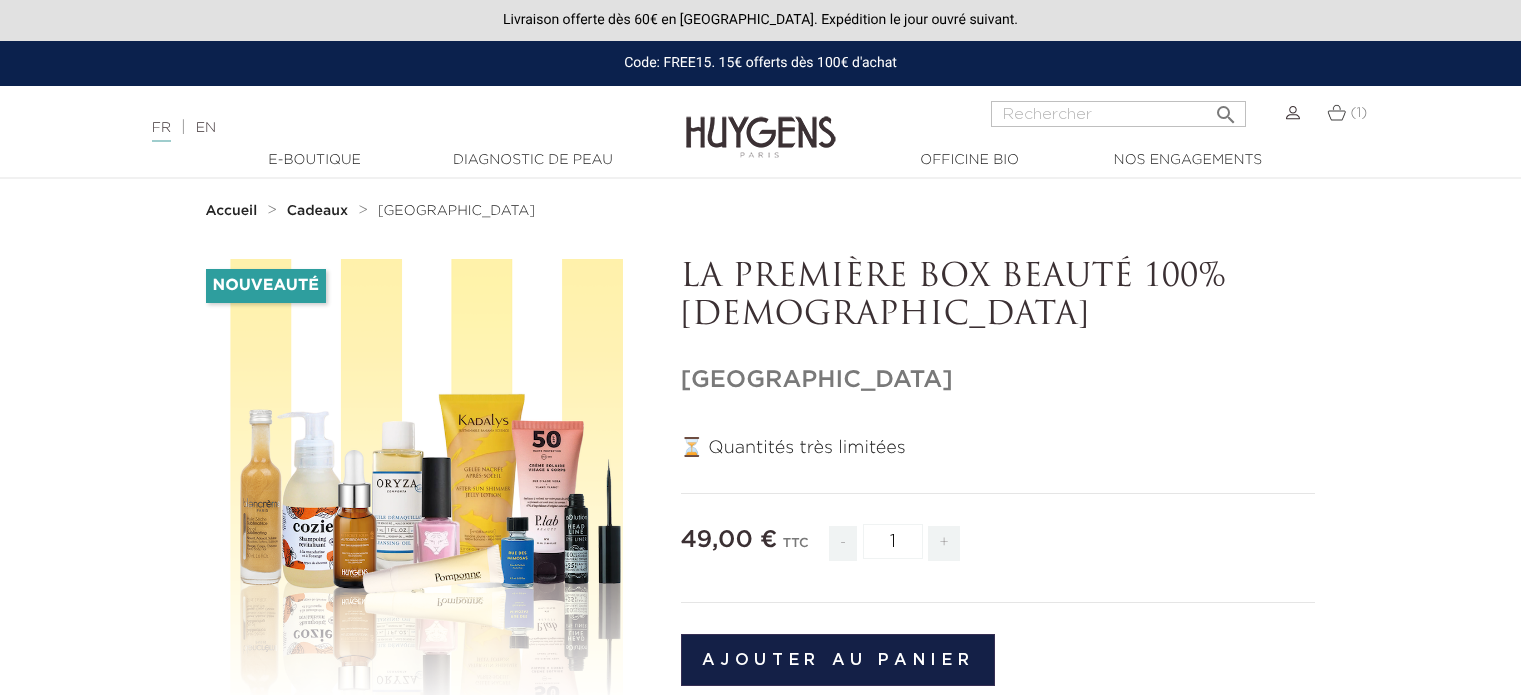 scroll, scrollTop: 0, scrollLeft: 0, axis: both 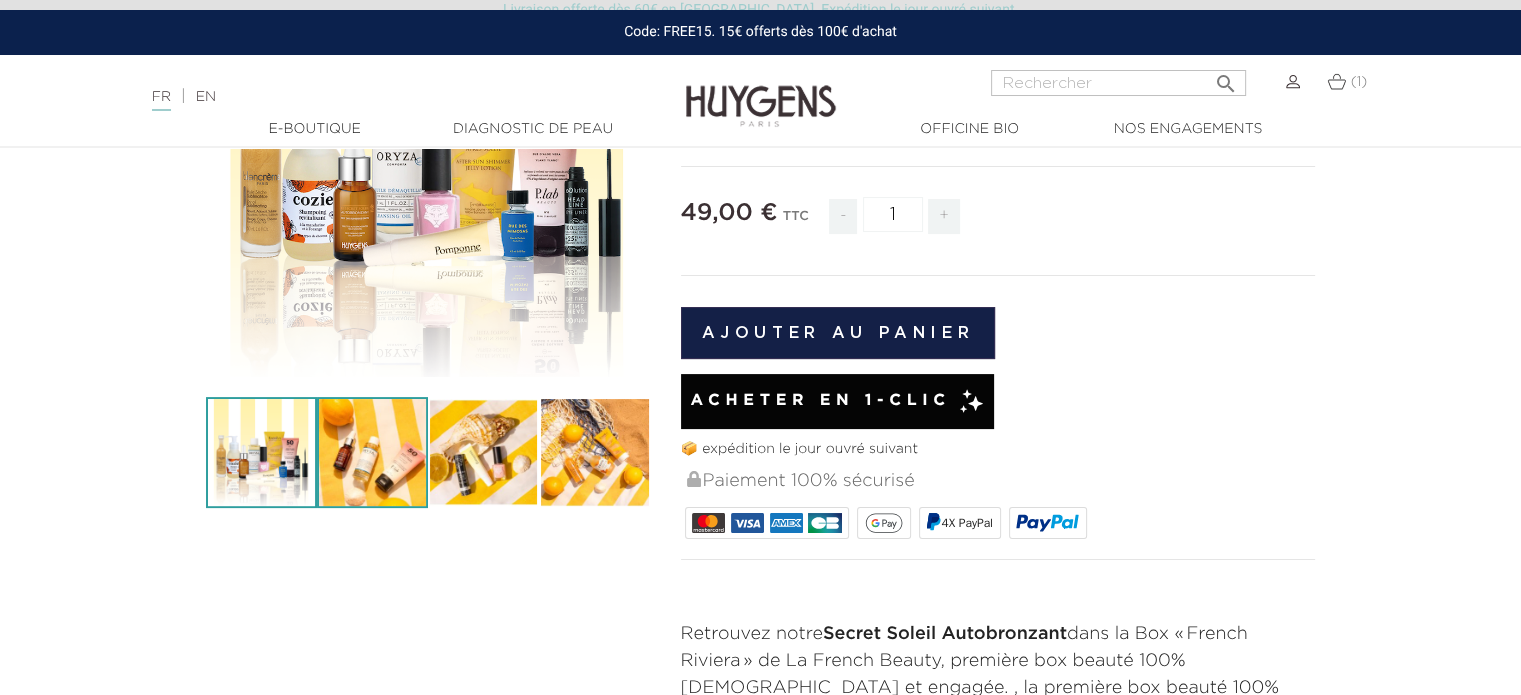 click at bounding box center [372, 452] 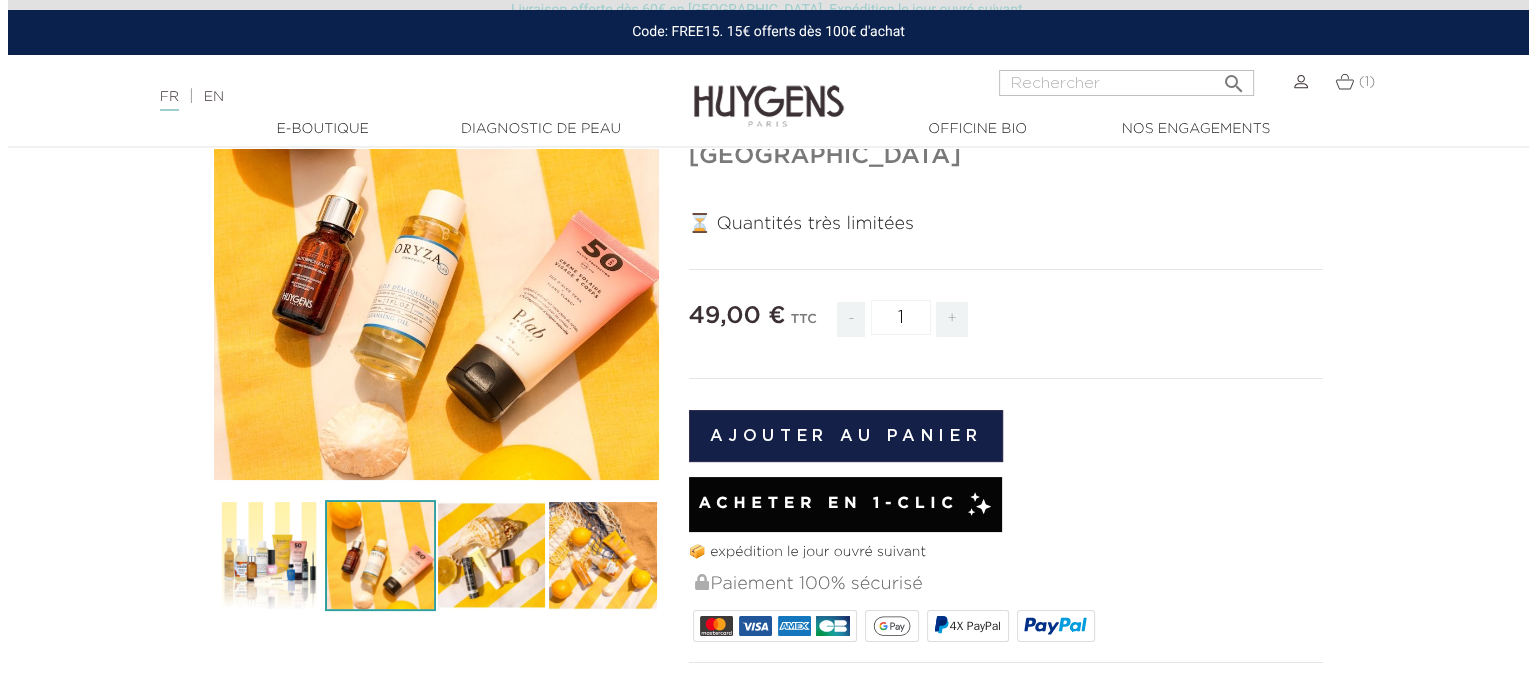scroll, scrollTop: 223, scrollLeft: 0, axis: vertical 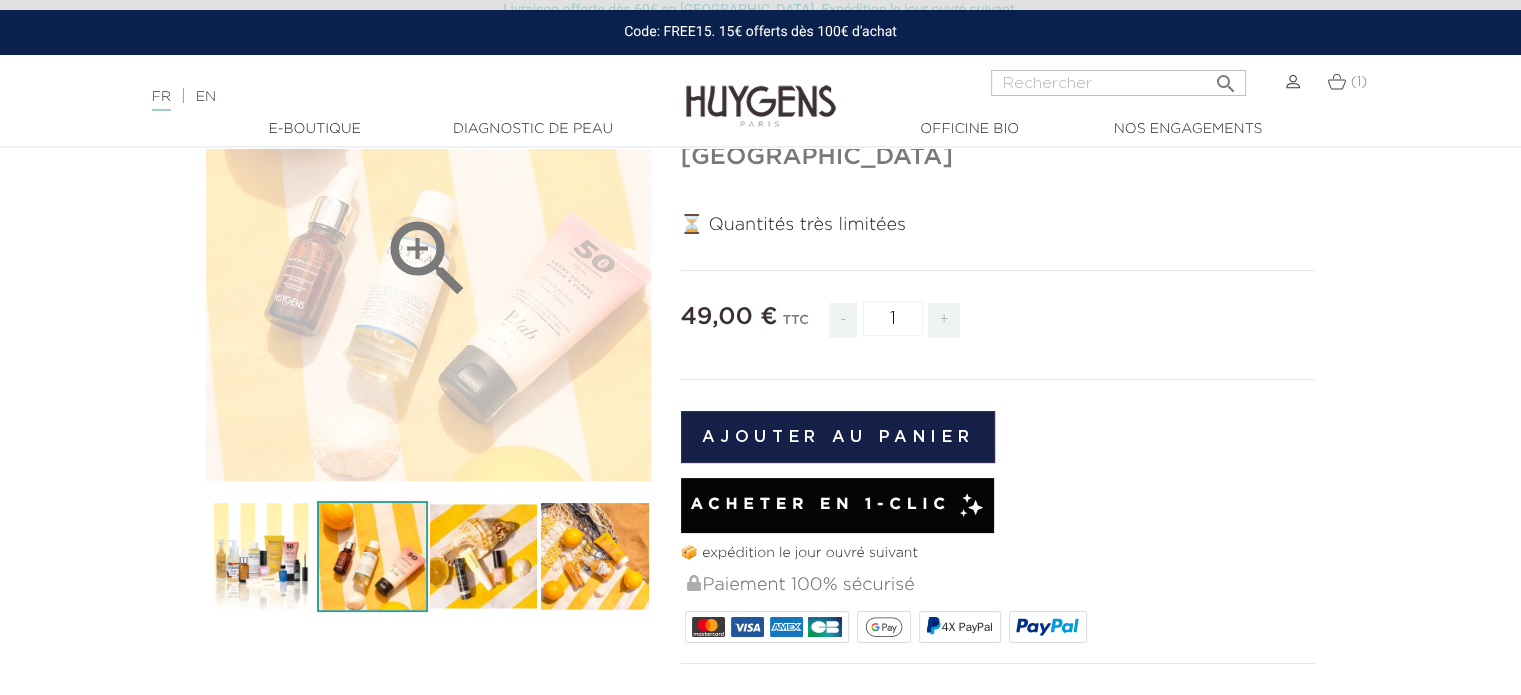 click on "" at bounding box center [428, 258] 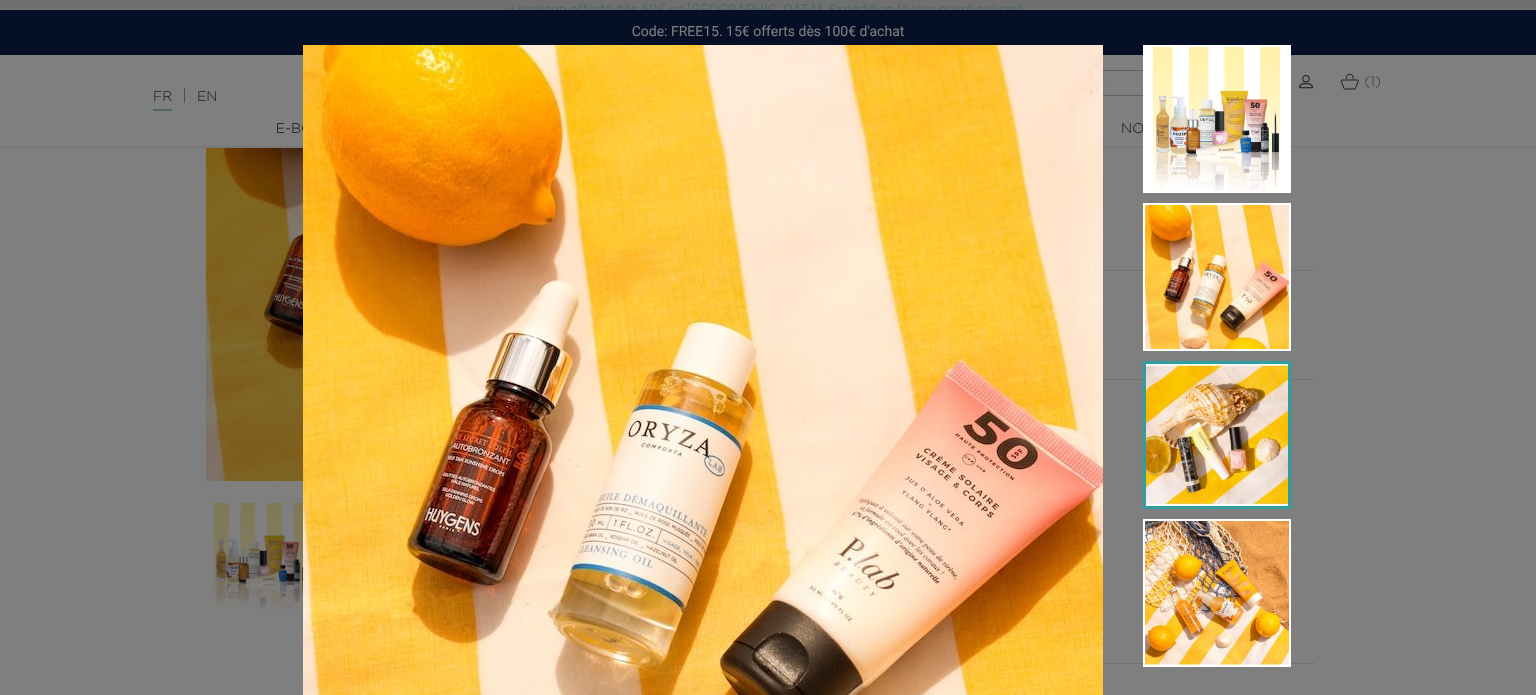 click at bounding box center [1217, 435] 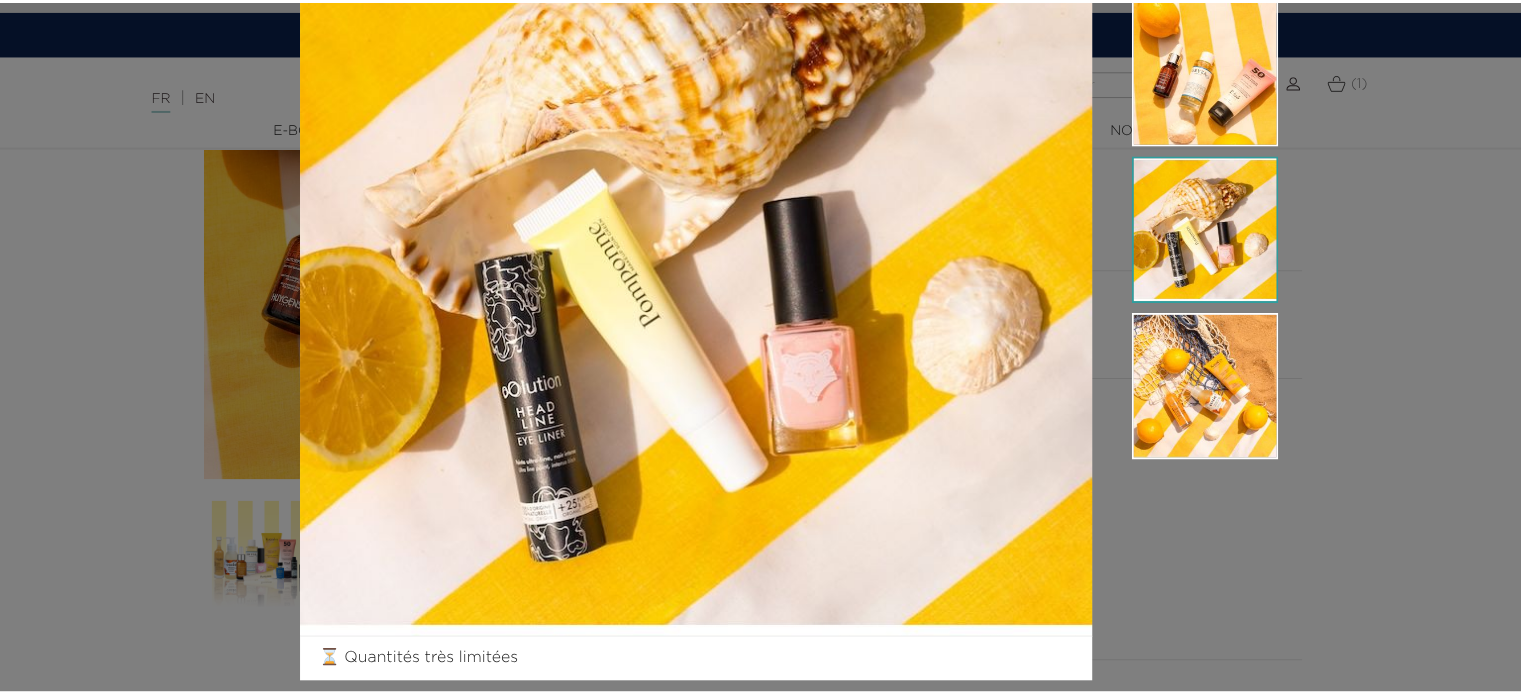 scroll, scrollTop: 230, scrollLeft: 0, axis: vertical 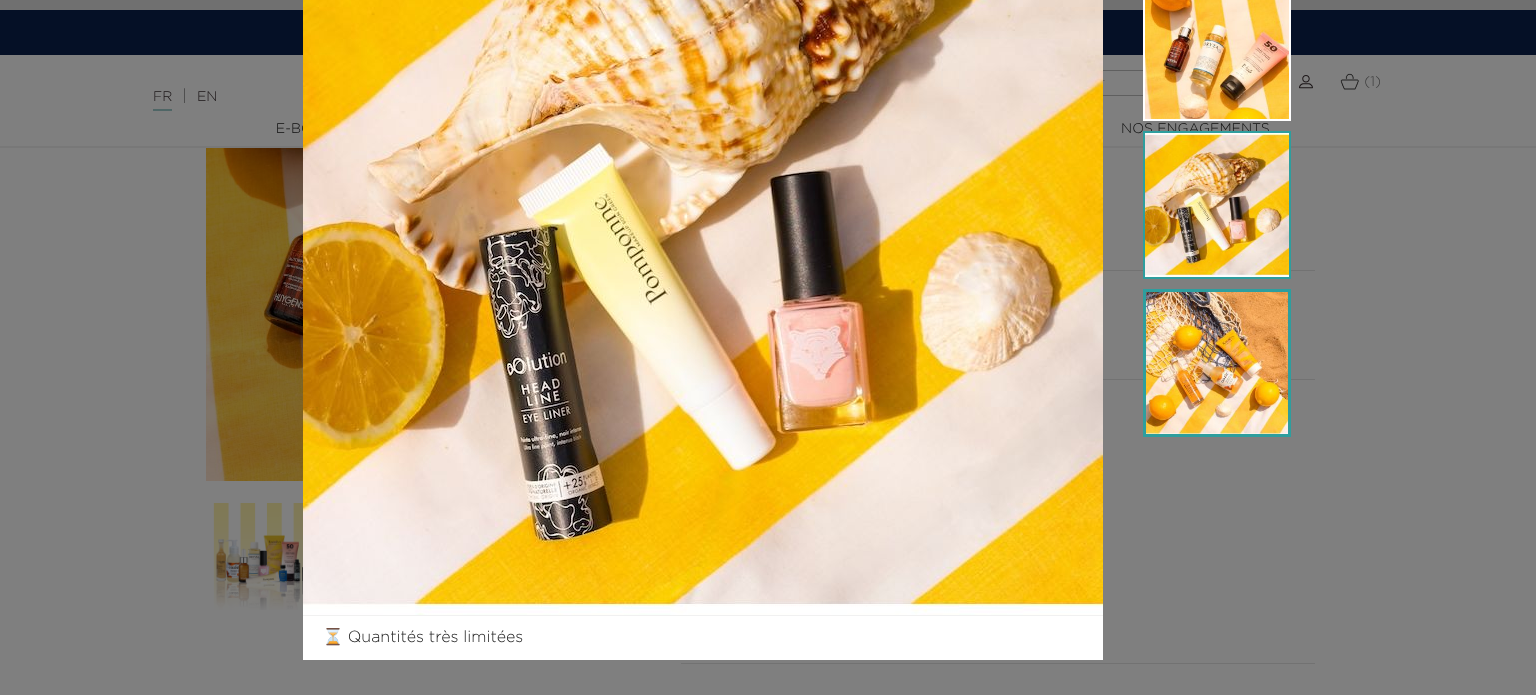 click at bounding box center [1217, 363] 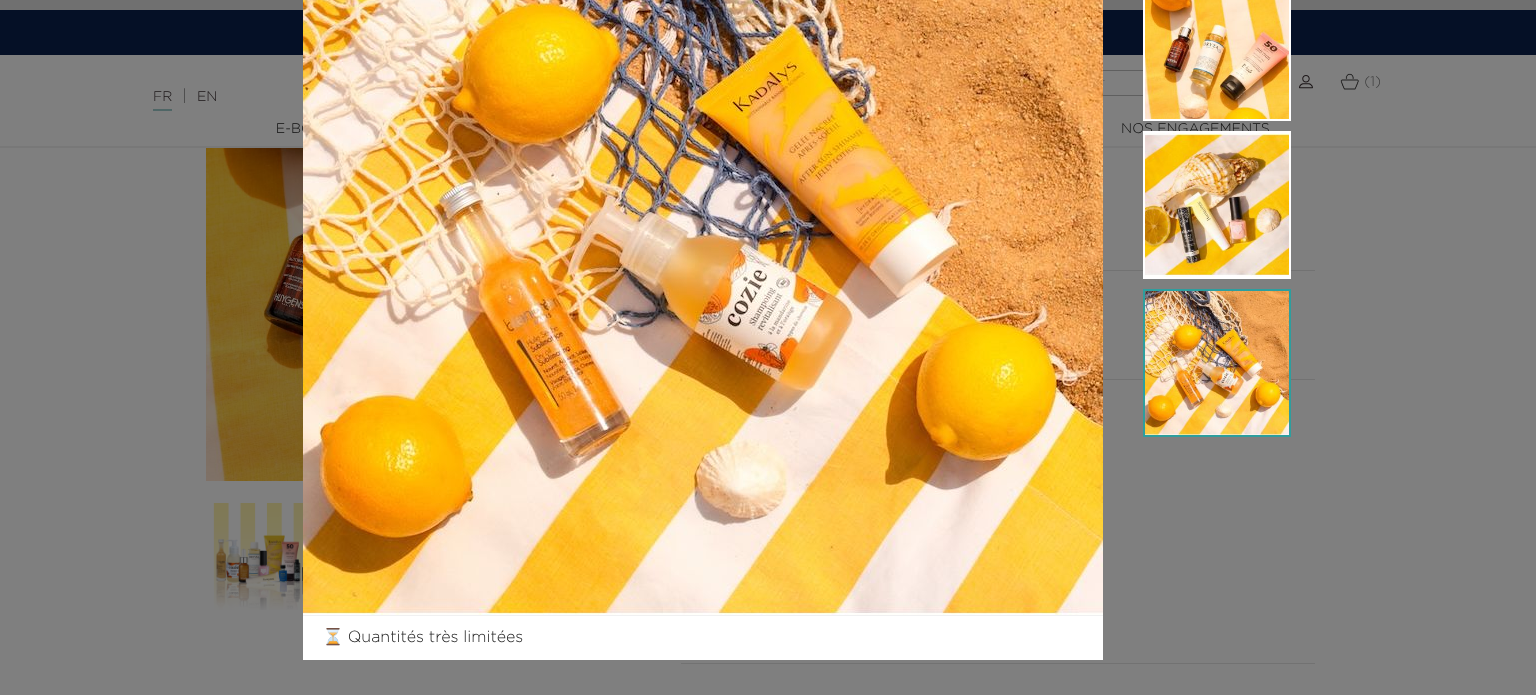 click on "⏳ Quantités très limitées" at bounding box center [768, 347] 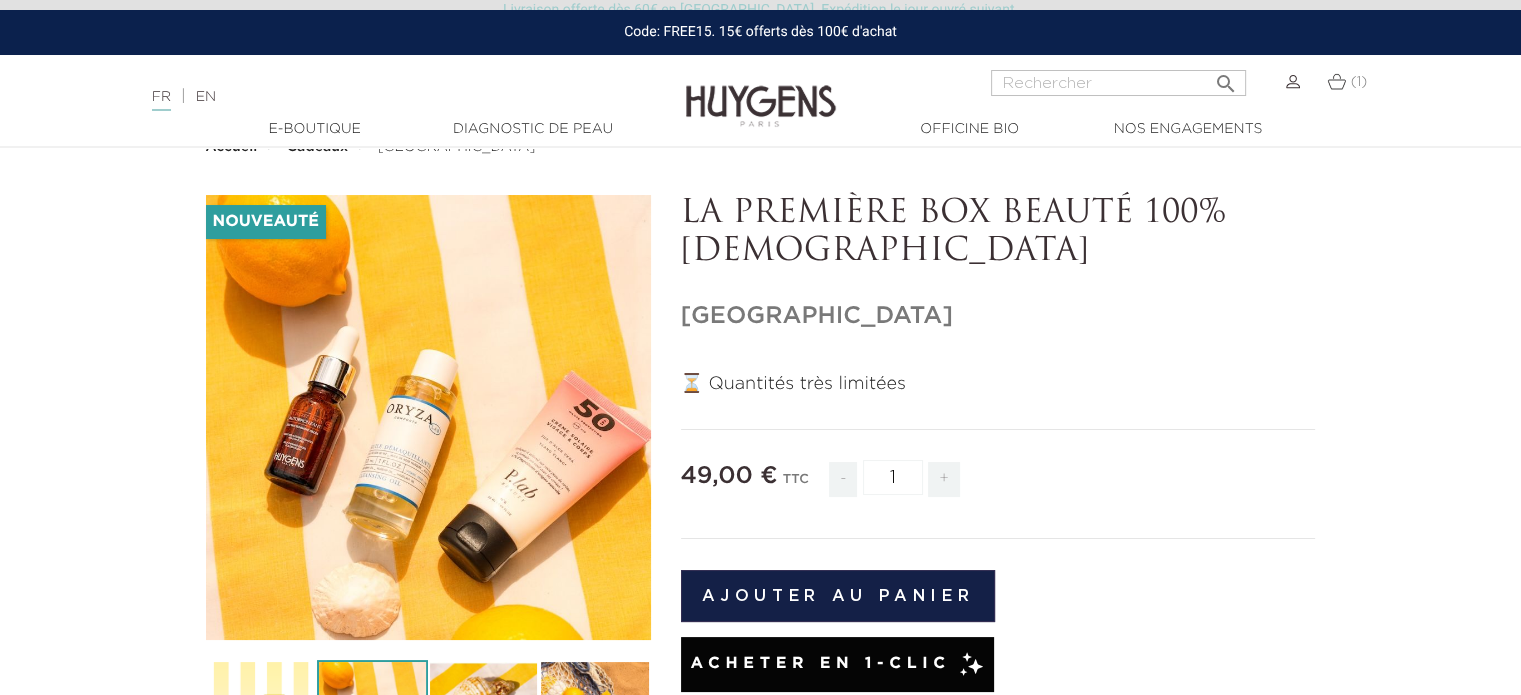 scroll, scrollTop: 64, scrollLeft: 0, axis: vertical 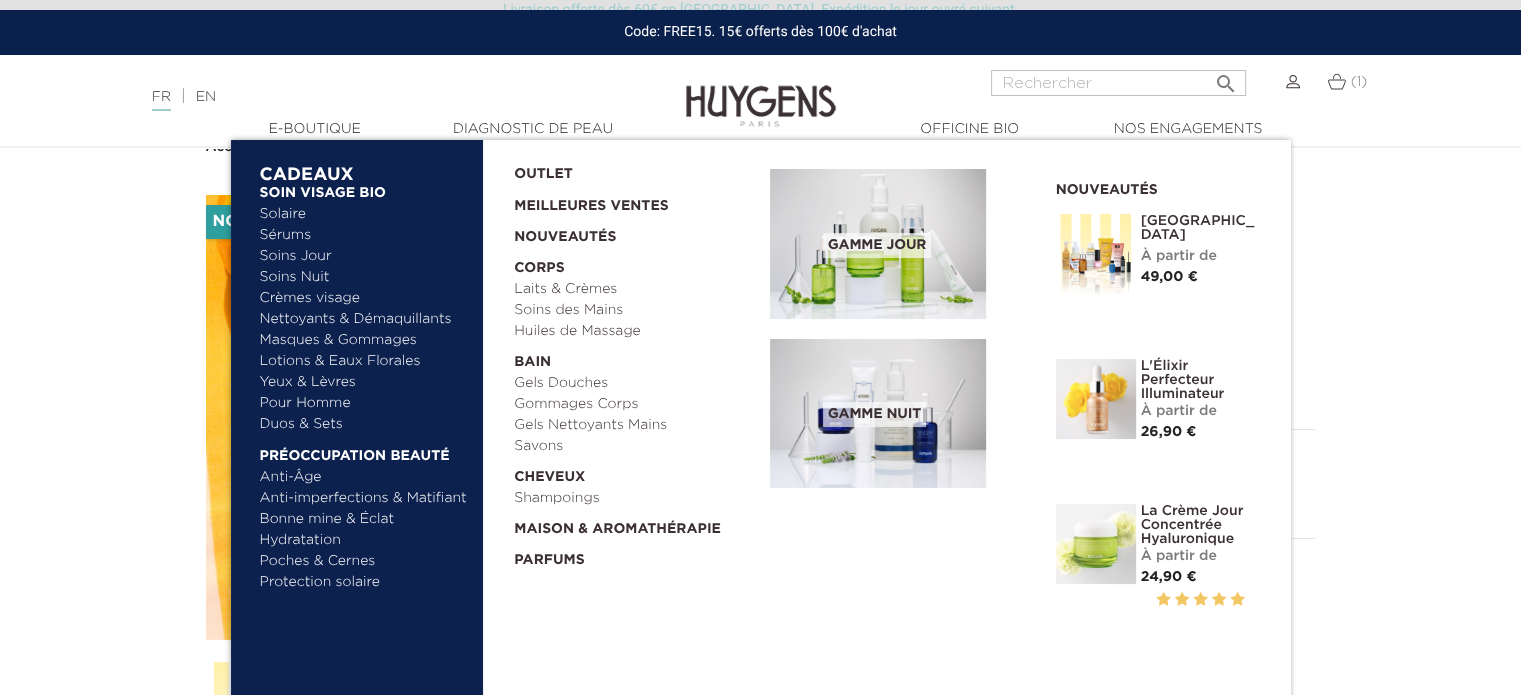 click on "Crèmes visage" at bounding box center [364, 298] 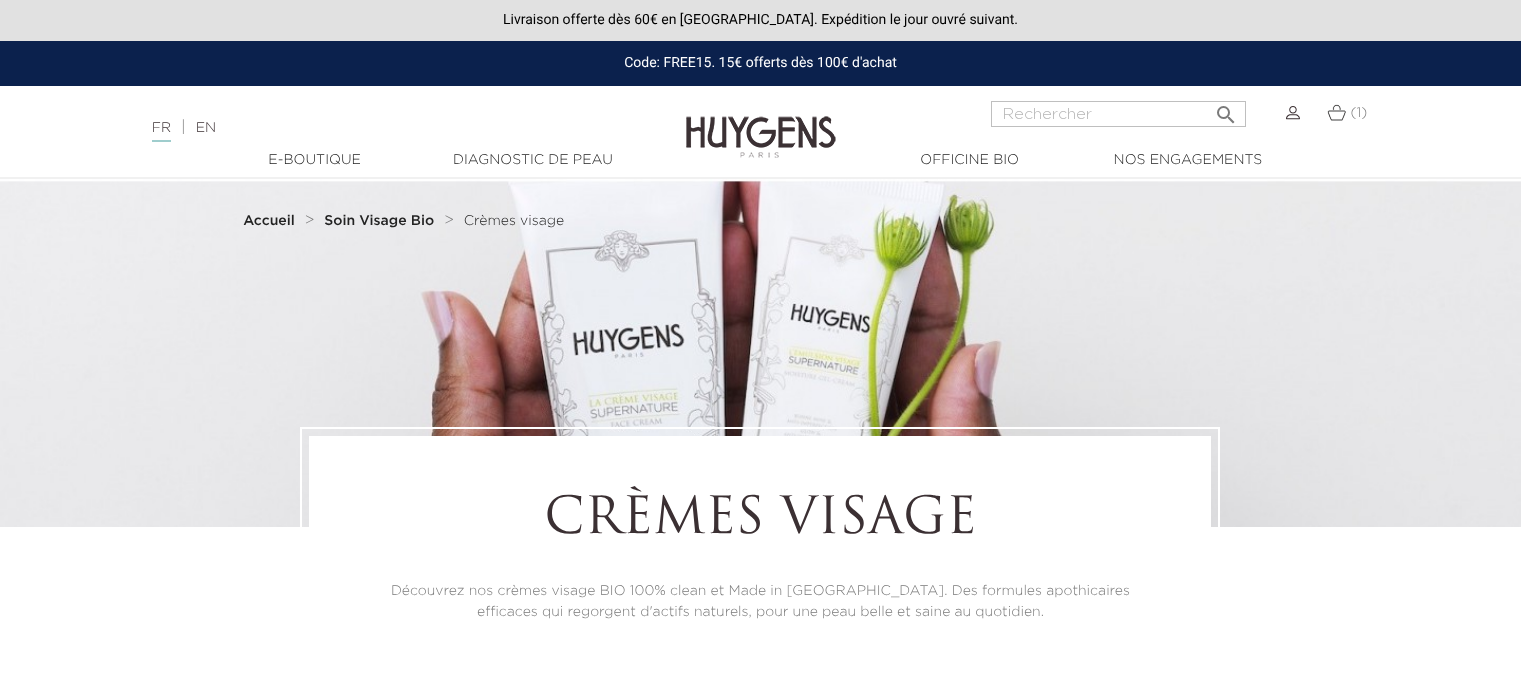 scroll, scrollTop: 0, scrollLeft: 0, axis: both 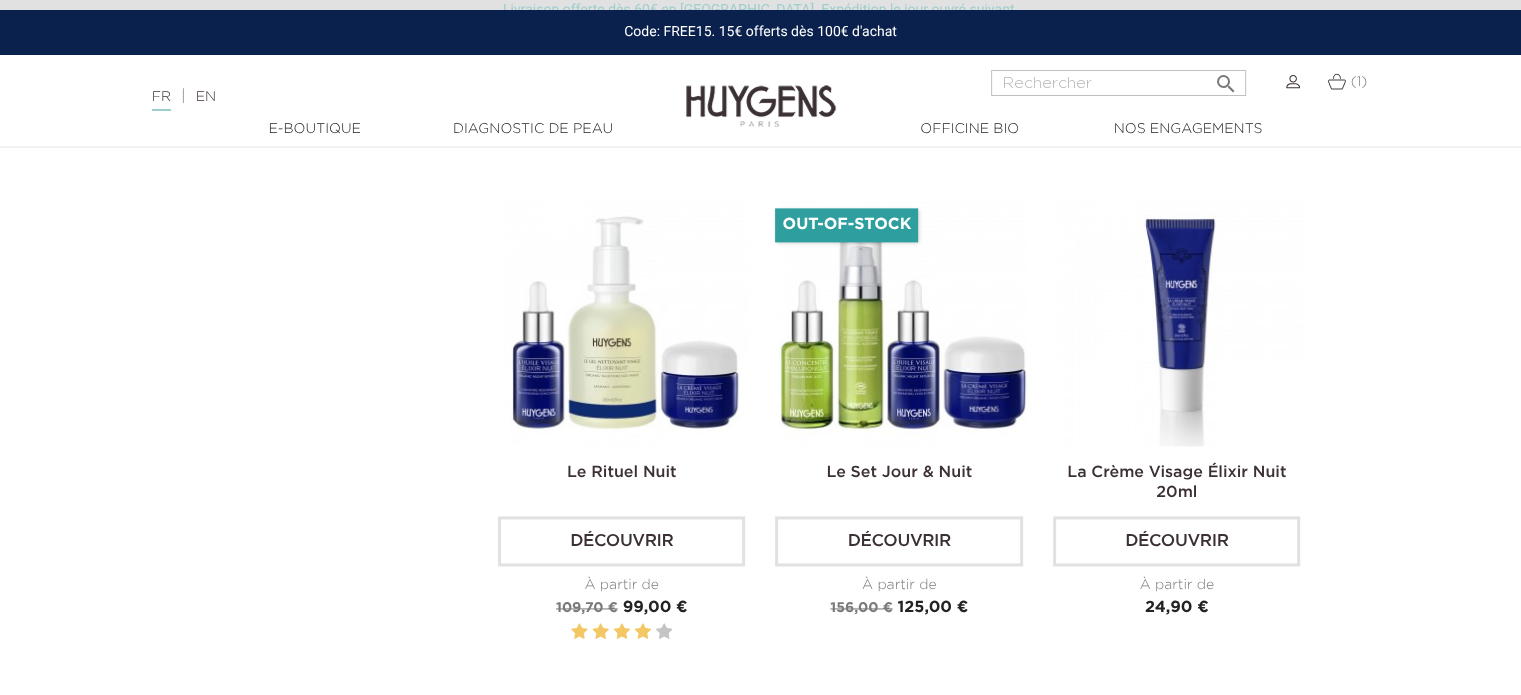 click on "Pertinence     
Pertinence
Nom, A à Z
Nom, Z à A
Prix, croissant
Prix, décroissant
La Crème Visage Hyaluronique Découvrir Prix" at bounding box center (760, -343) 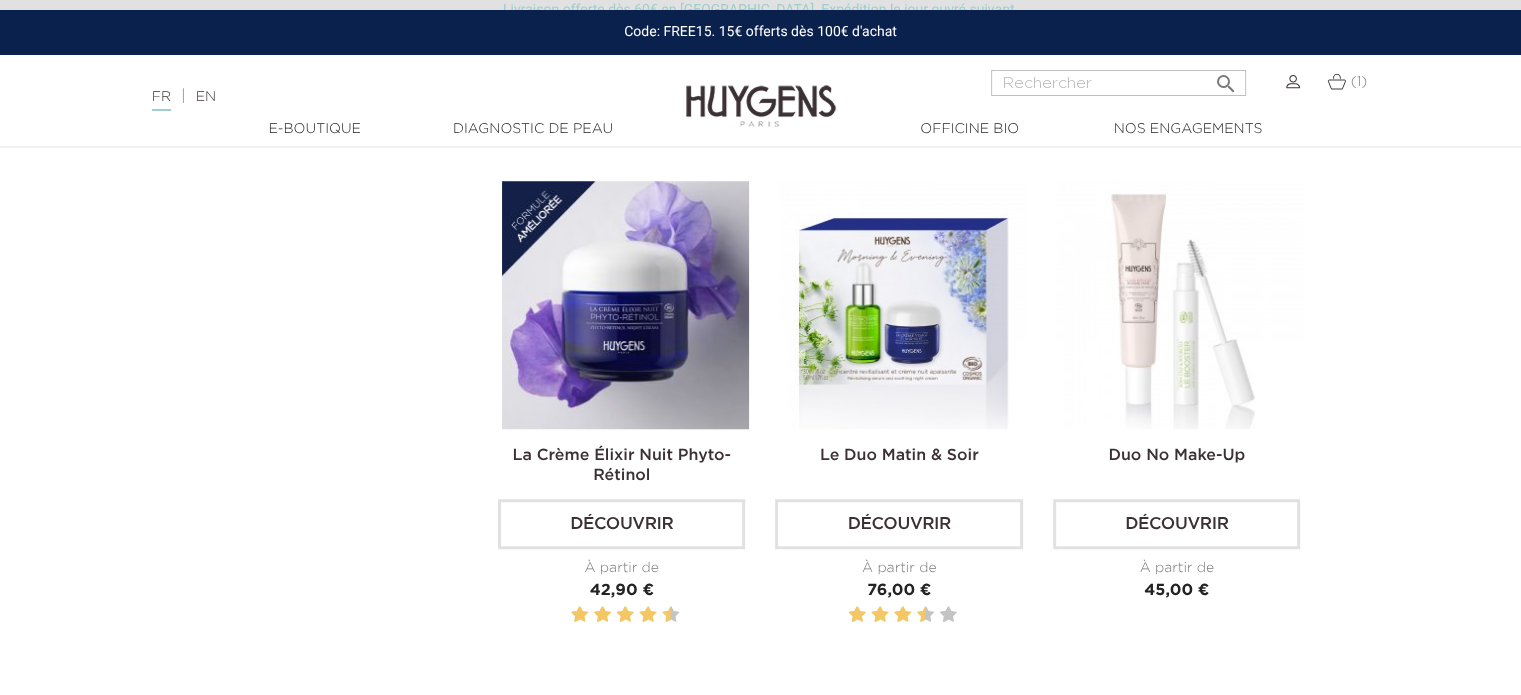 scroll, scrollTop: 1631, scrollLeft: 0, axis: vertical 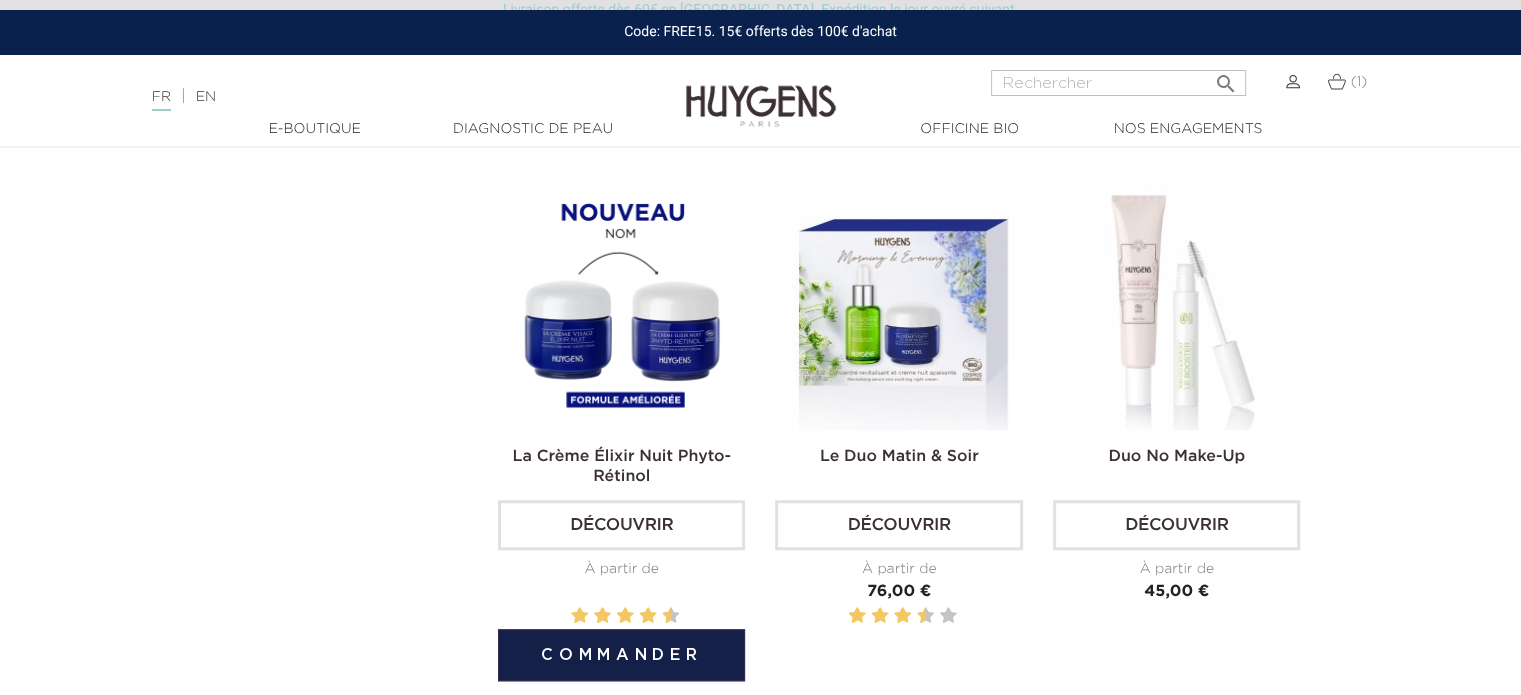 click on "Découvrir" at bounding box center (621, 525) 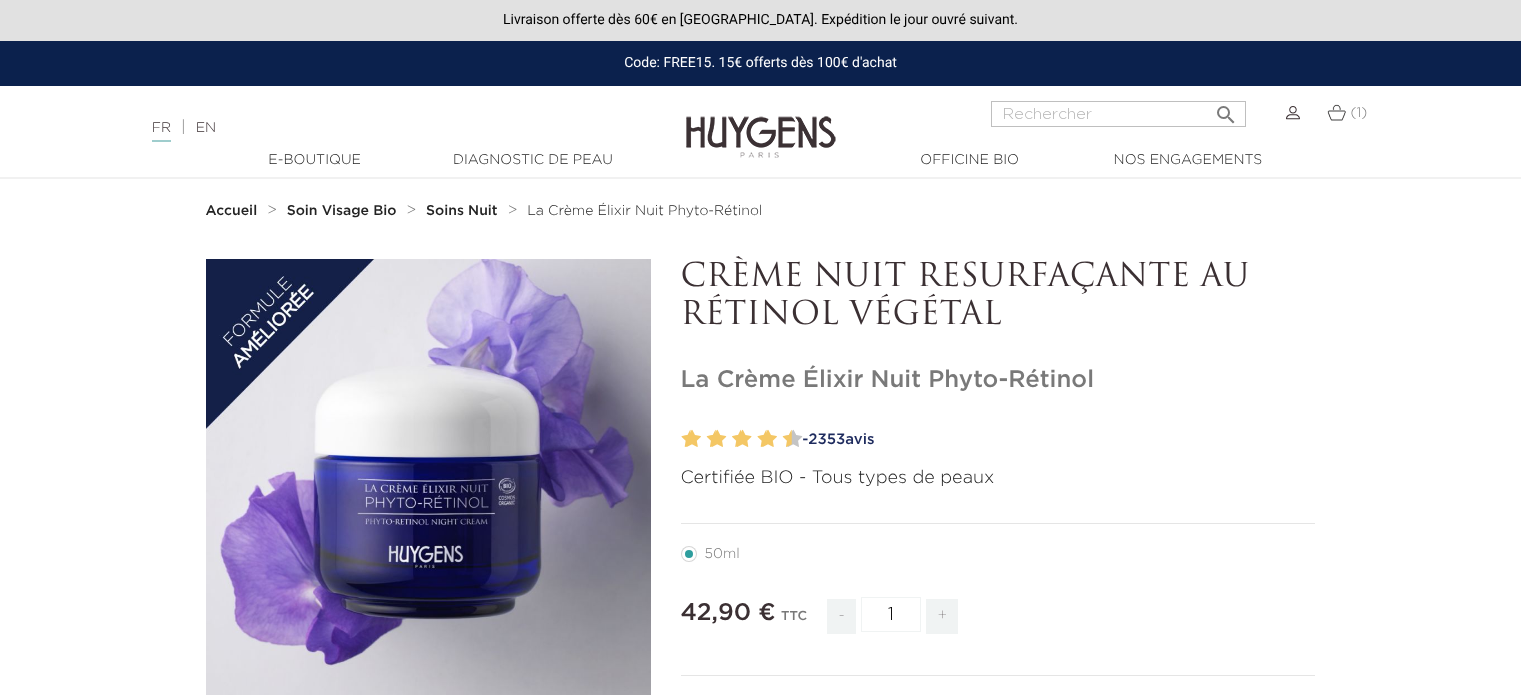 scroll, scrollTop: 0, scrollLeft: 0, axis: both 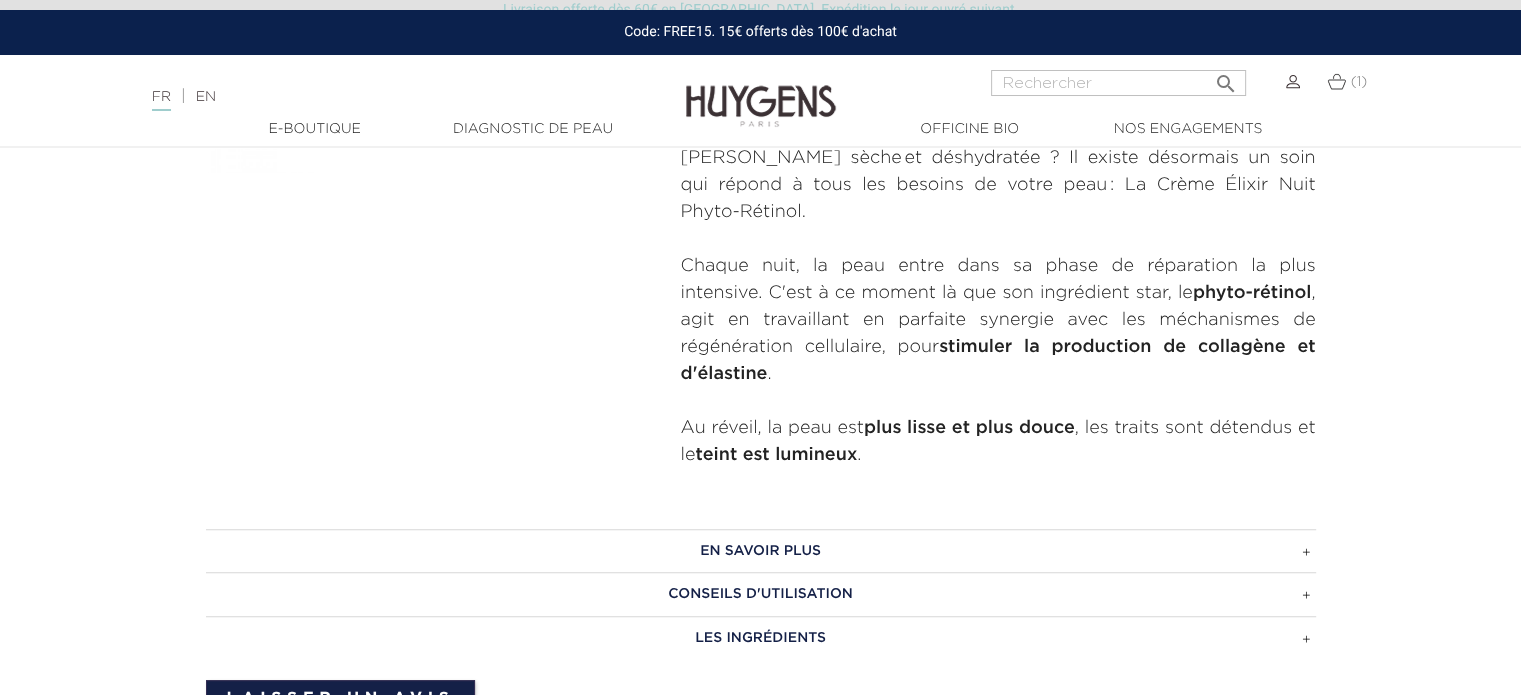 click on "En savoir plus" at bounding box center [761, 551] 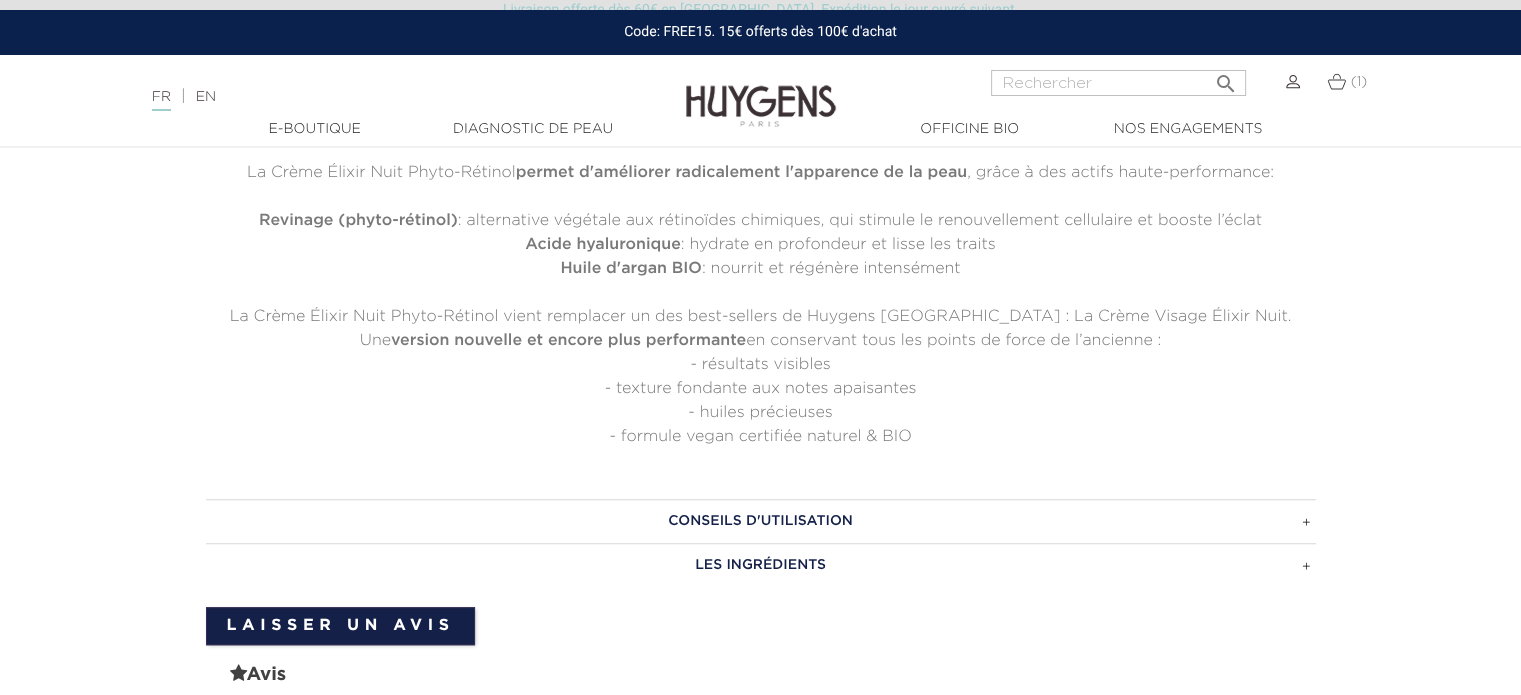 scroll, scrollTop: 1352, scrollLeft: 0, axis: vertical 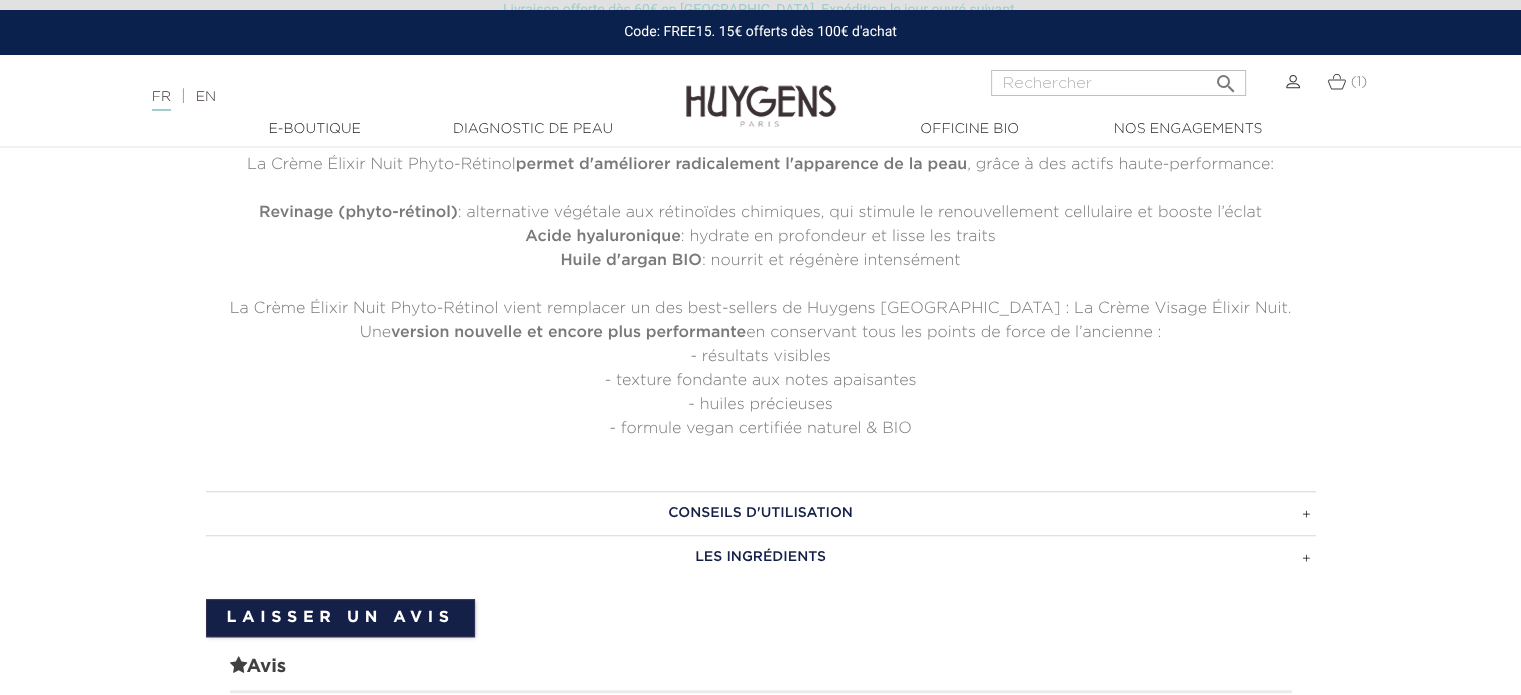 click on "Conseils d'utilisation" at bounding box center (761, 513) 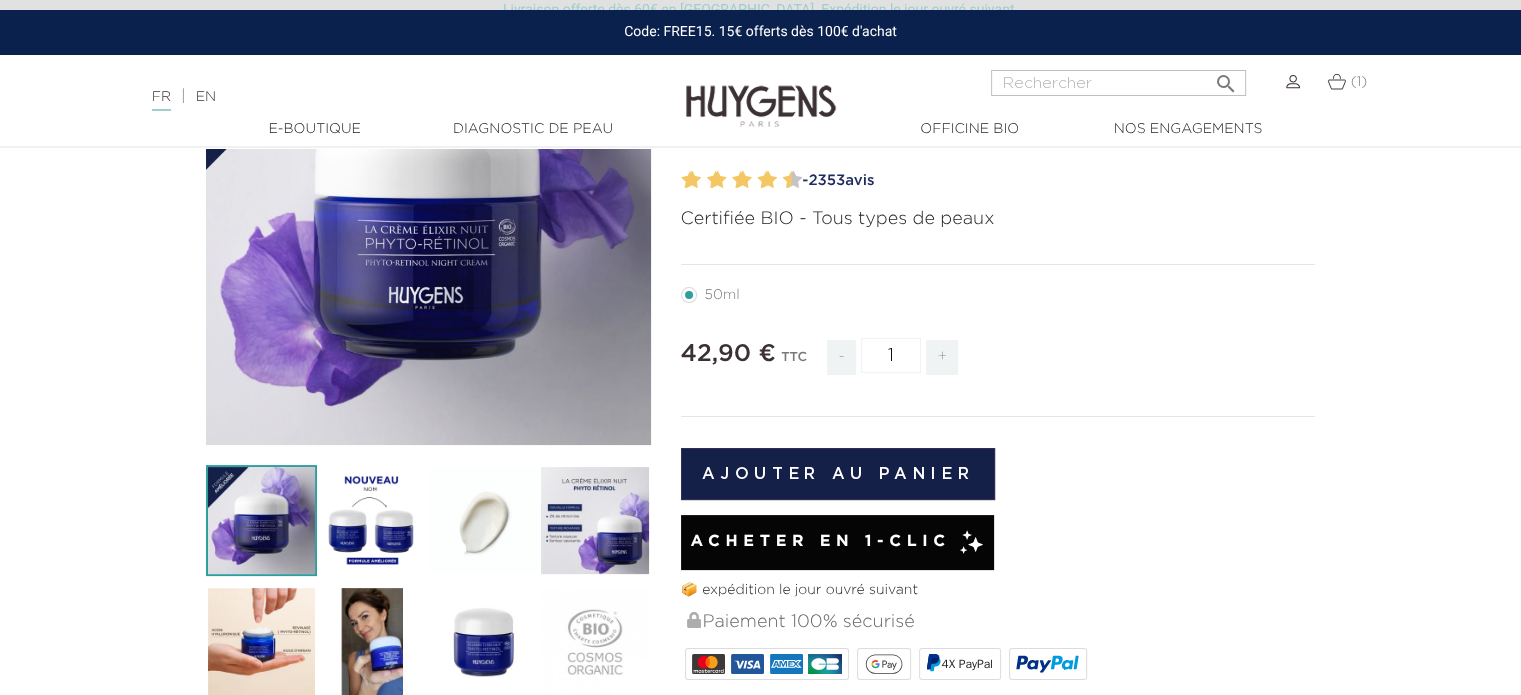 scroll, scrollTop: 258, scrollLeft: 0, axis: vertical 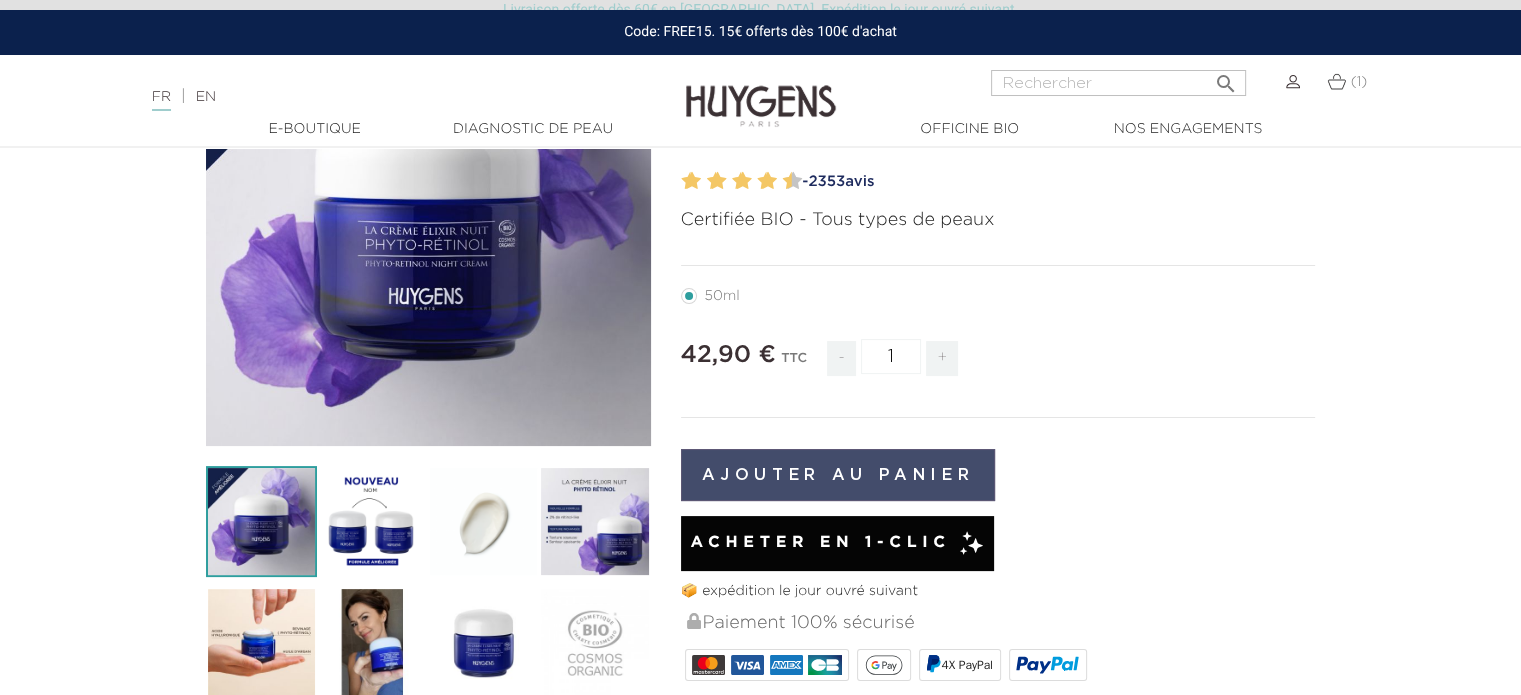 click on "Ajouter au panier" at bounding box center [838, 475] 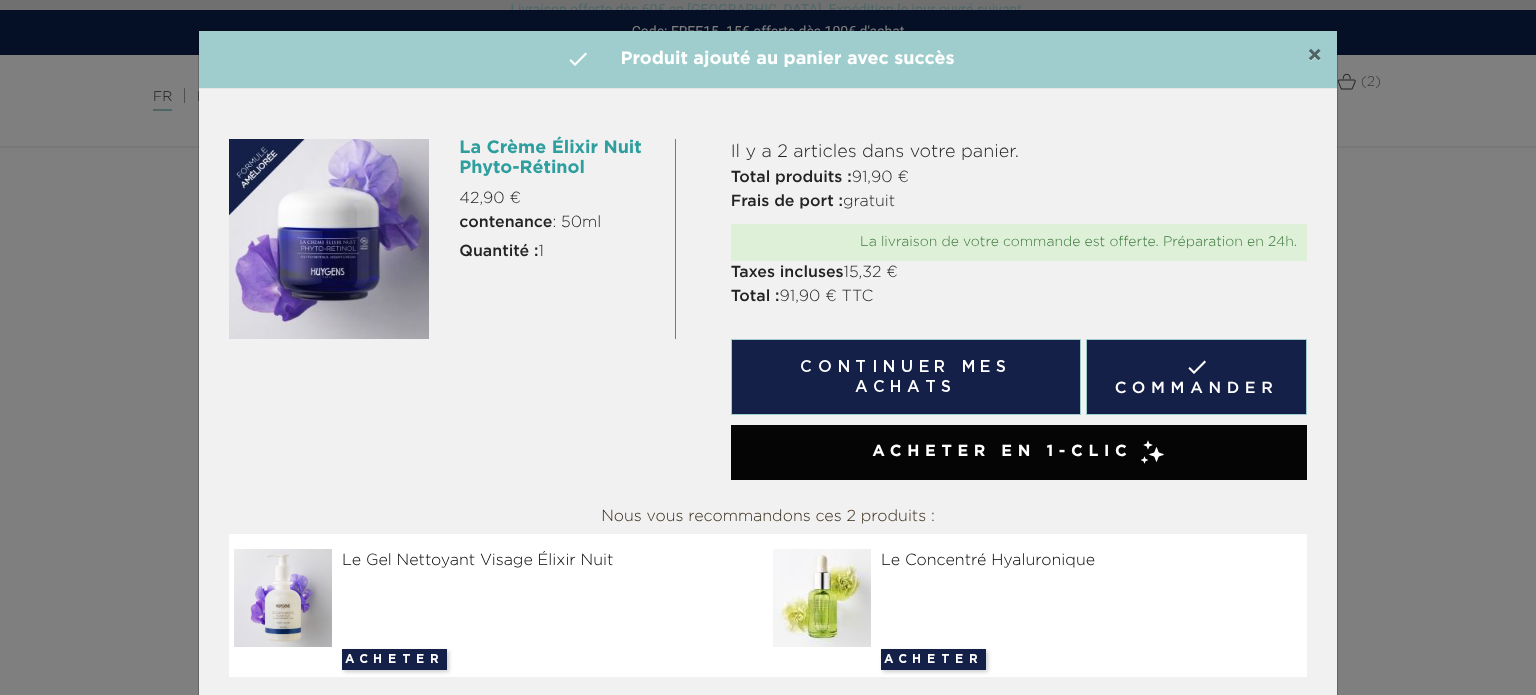 click on "×" at bounding box center [1314, 56] 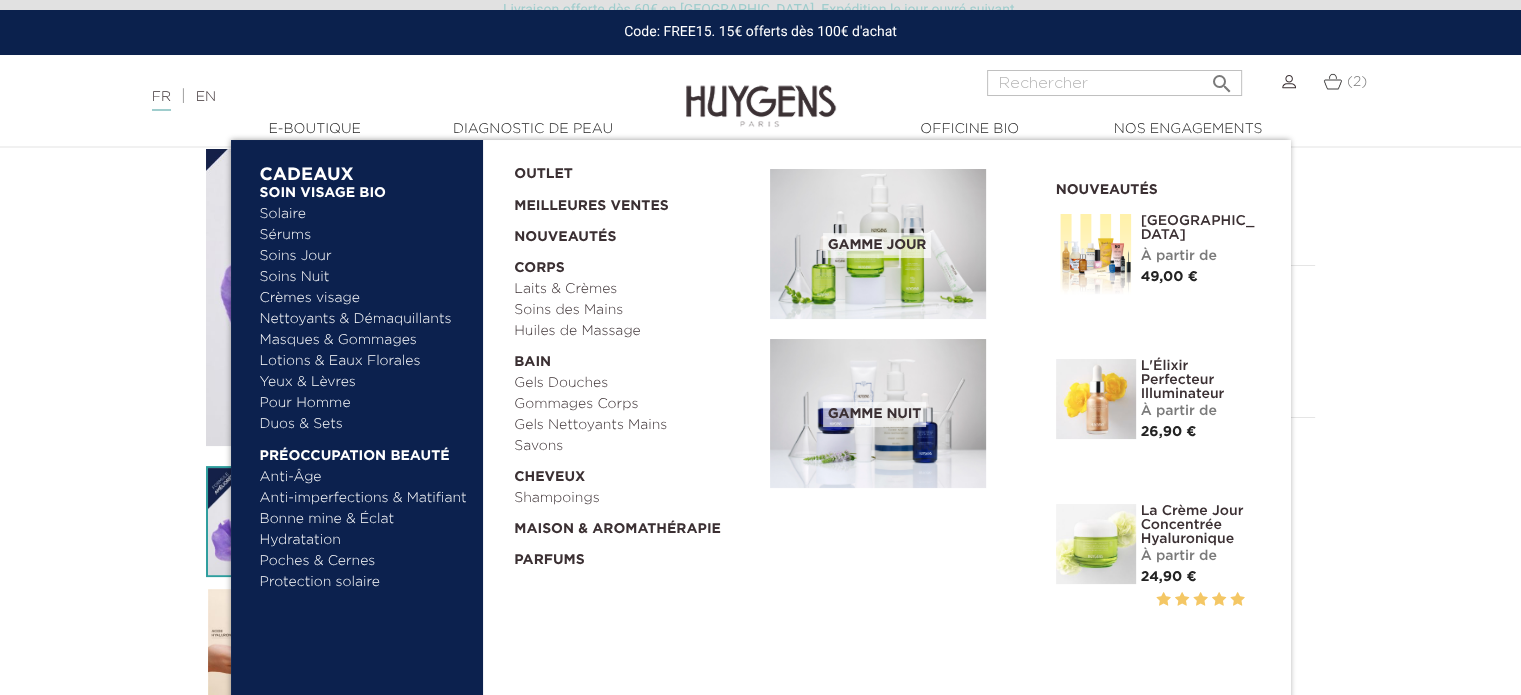 click on "Soins Jour" at bounding box center (364, 256) 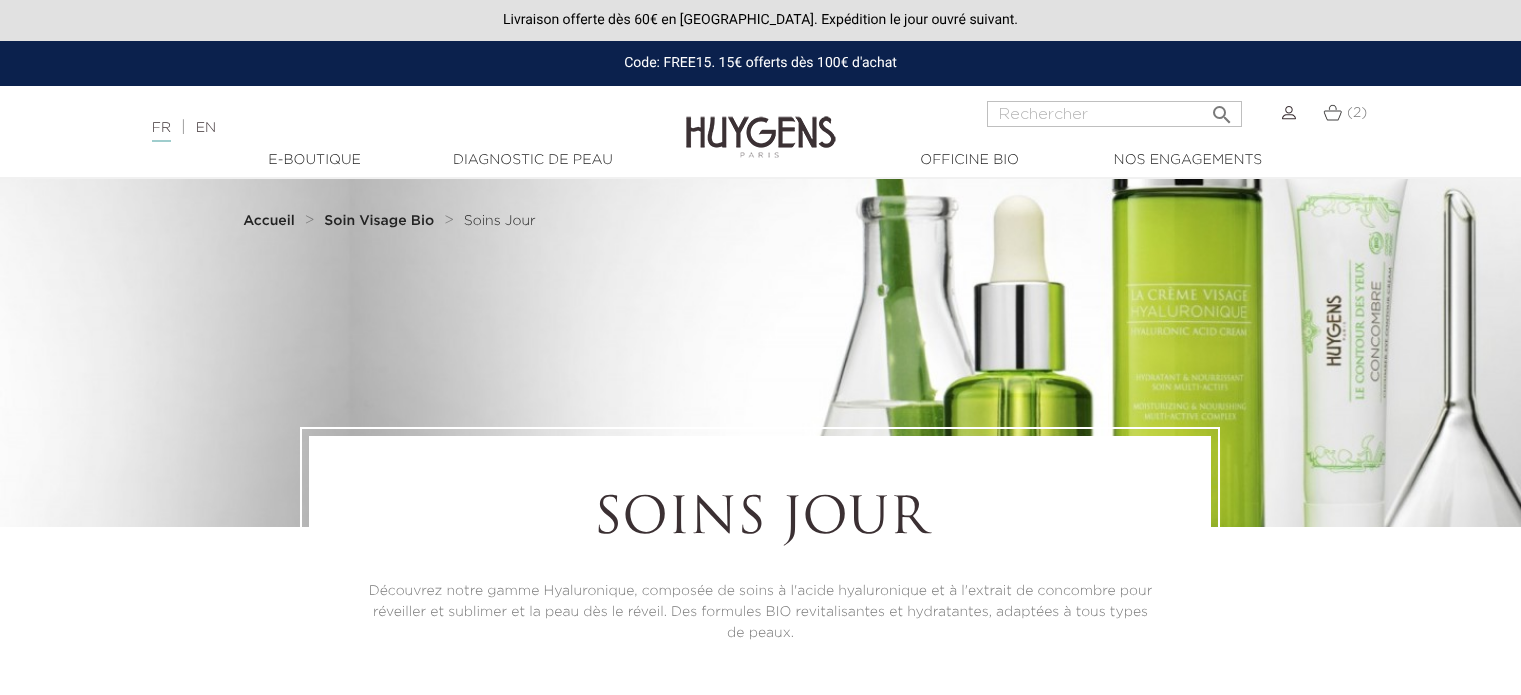 scroll, scrollTop: 0, scrollLeft: 0, axis: both 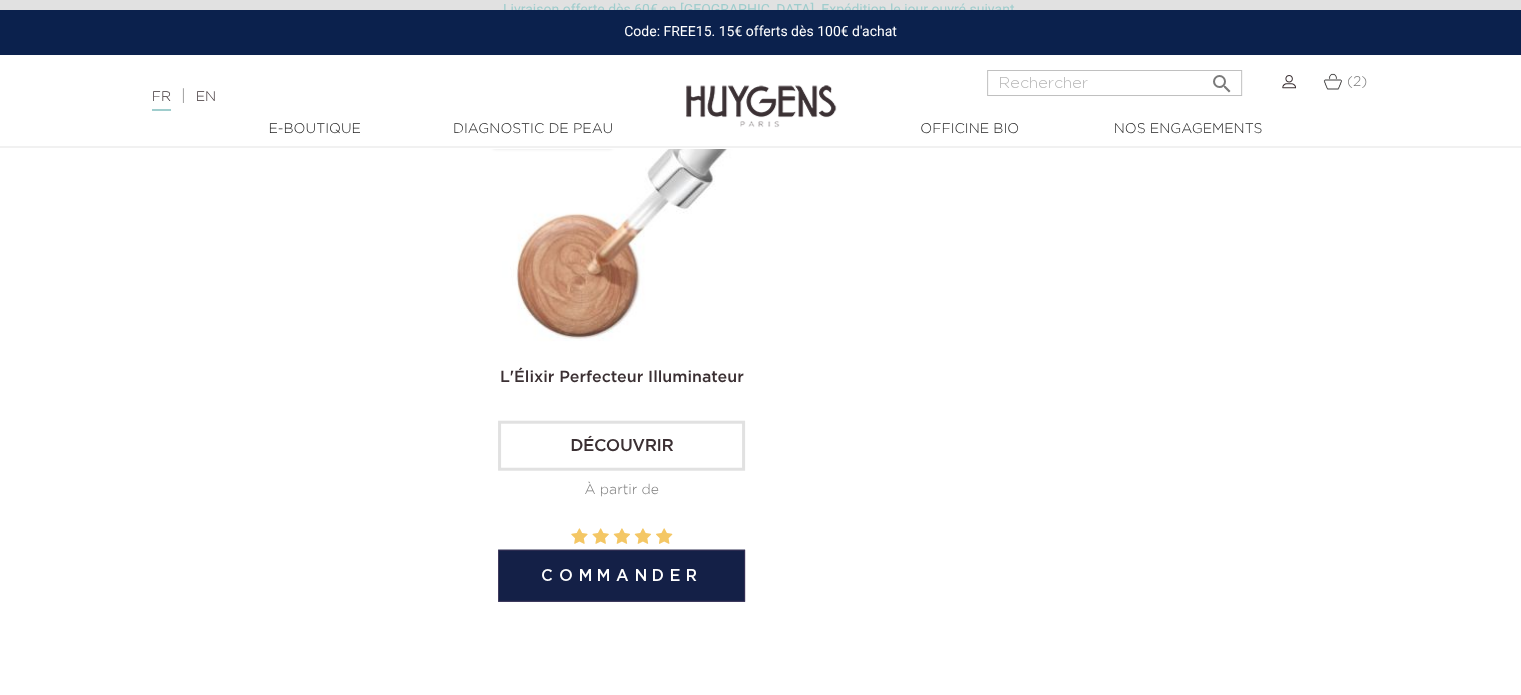 click at bounding box center (625, 226) 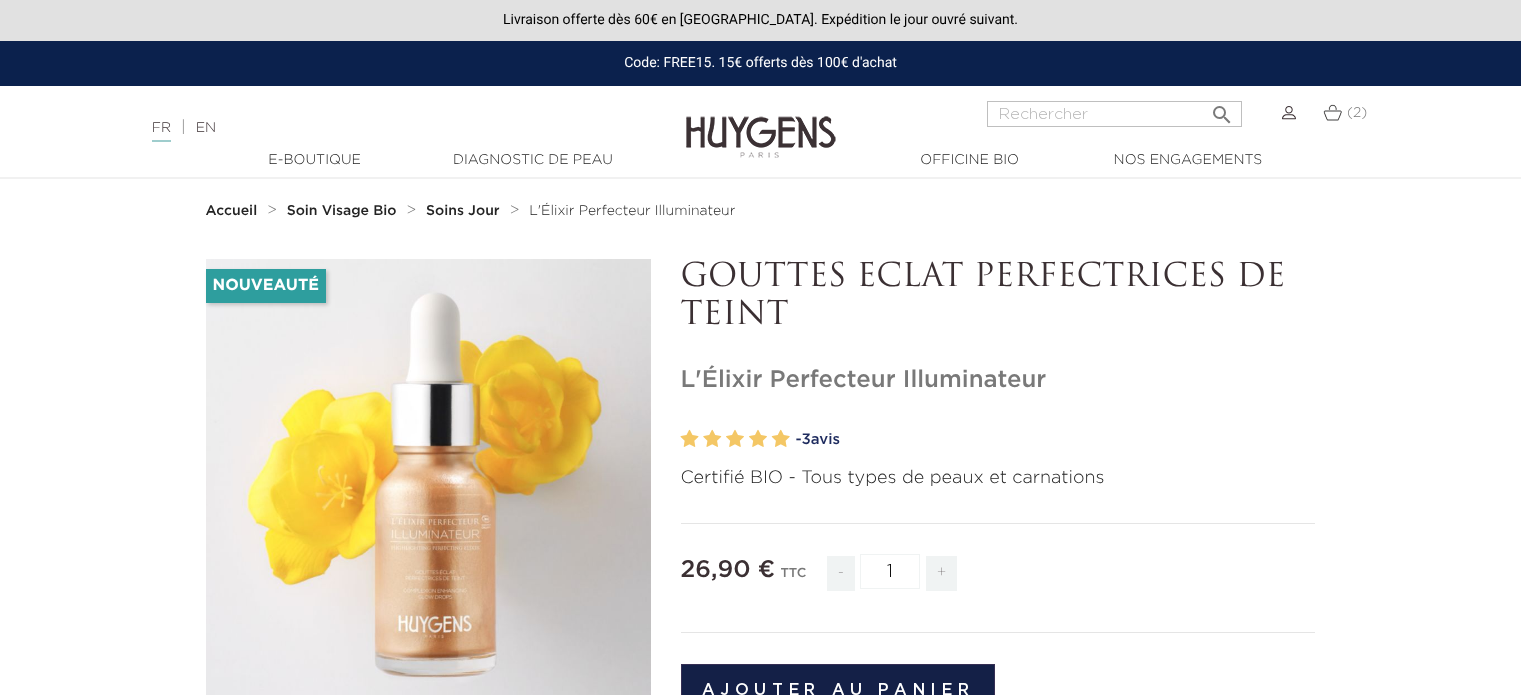 scroll, scrollTop: 0, scrollLeft: 0, axis: both 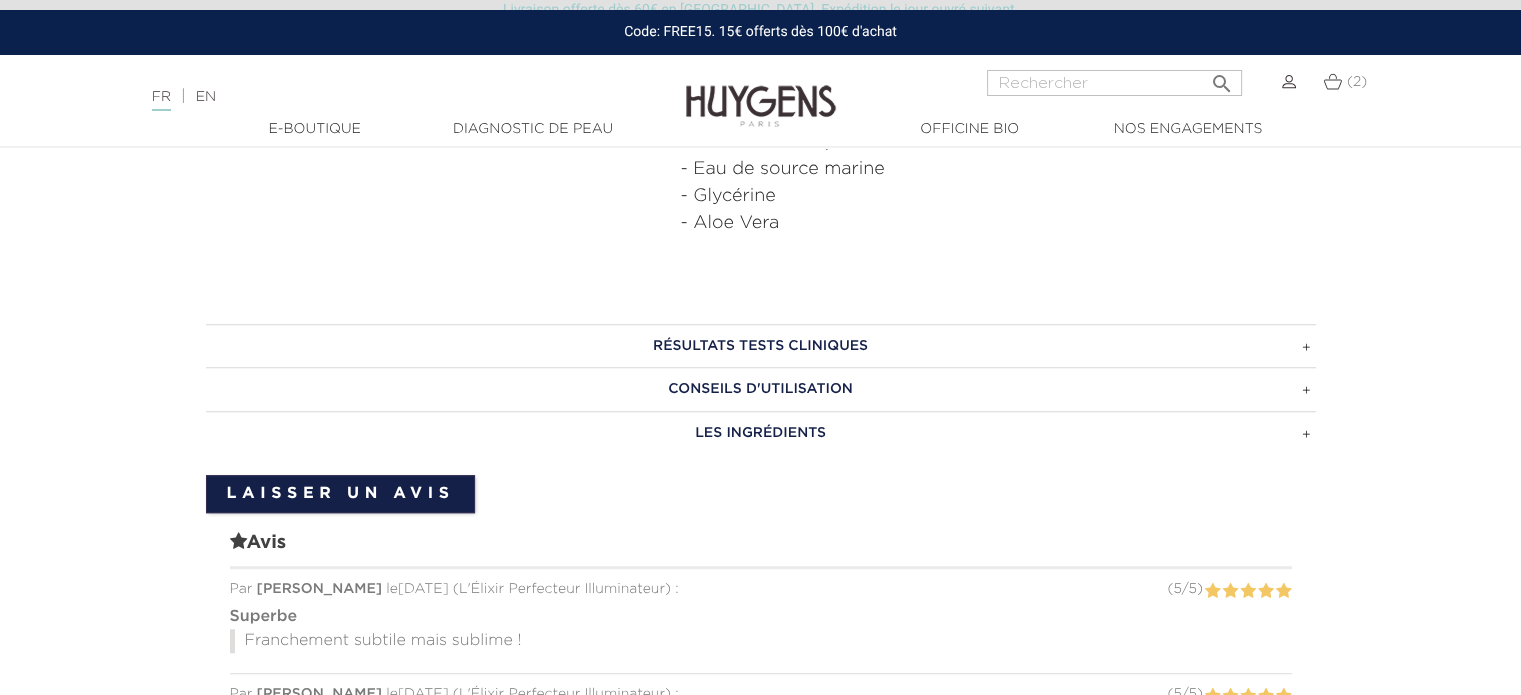 click on "RÉSULTATS TESTS CLINIQUES" at bounding box center [761, 346] 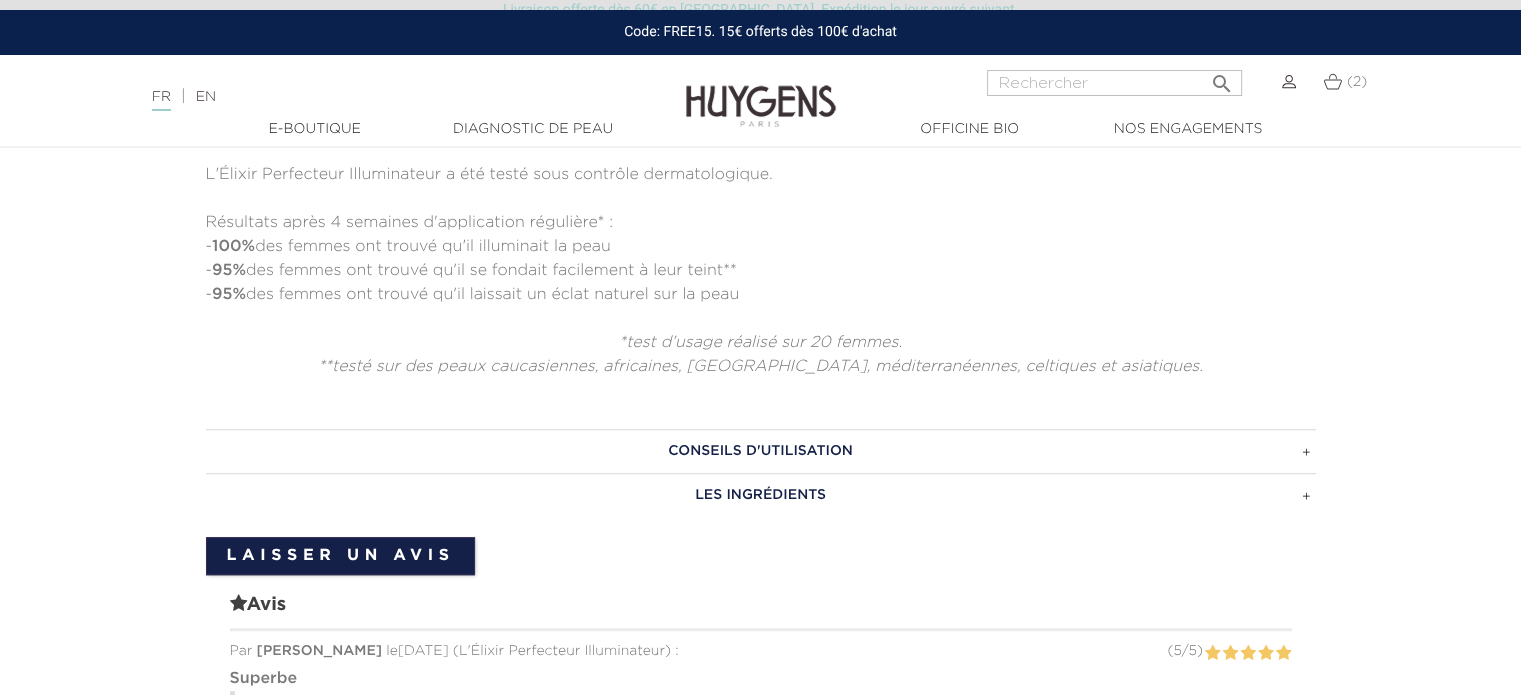 scroll, scrollTop: 1382, scrollLeft: 0, axis: vertical 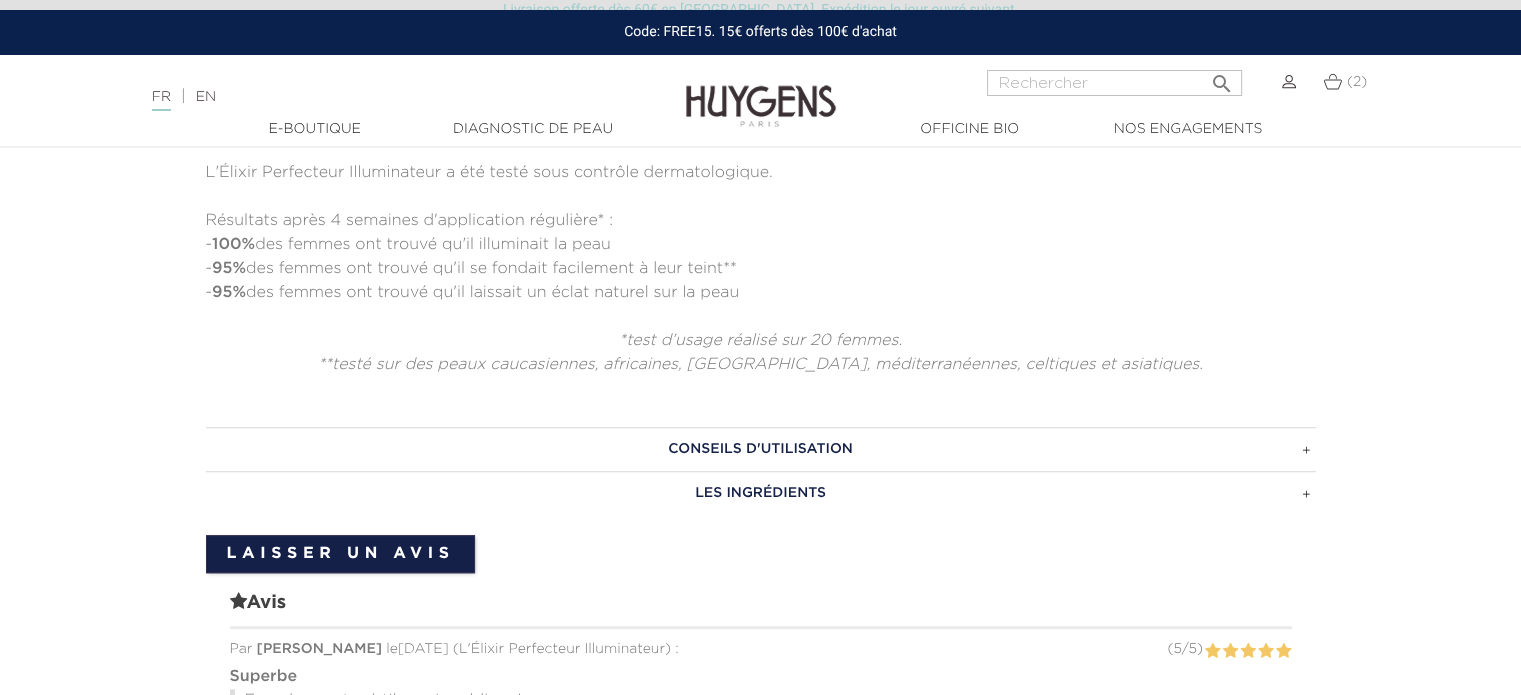 click on "CONSEILS D'UTILISATION" at bounding box center [761, 449] 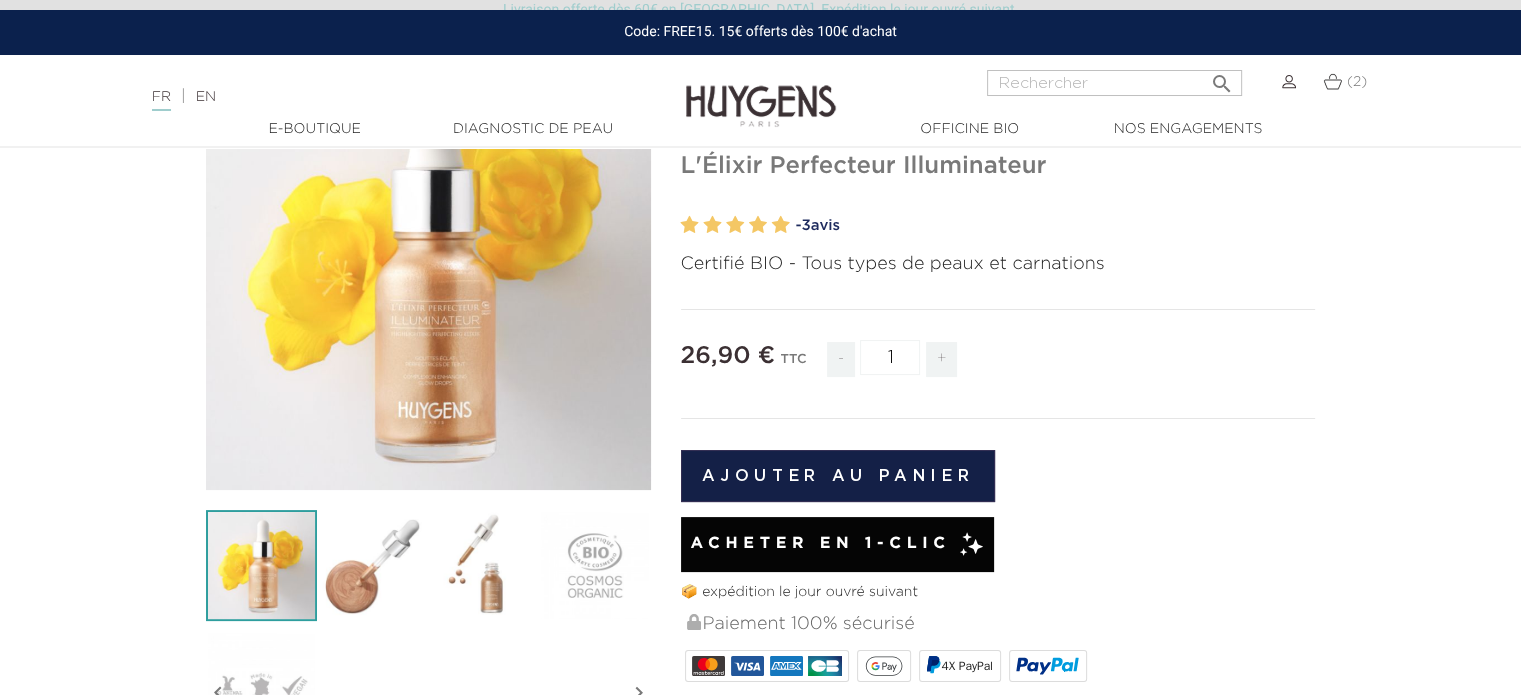 scroll, scrollTop: 212, scrollLeft: 0, axis: vertical 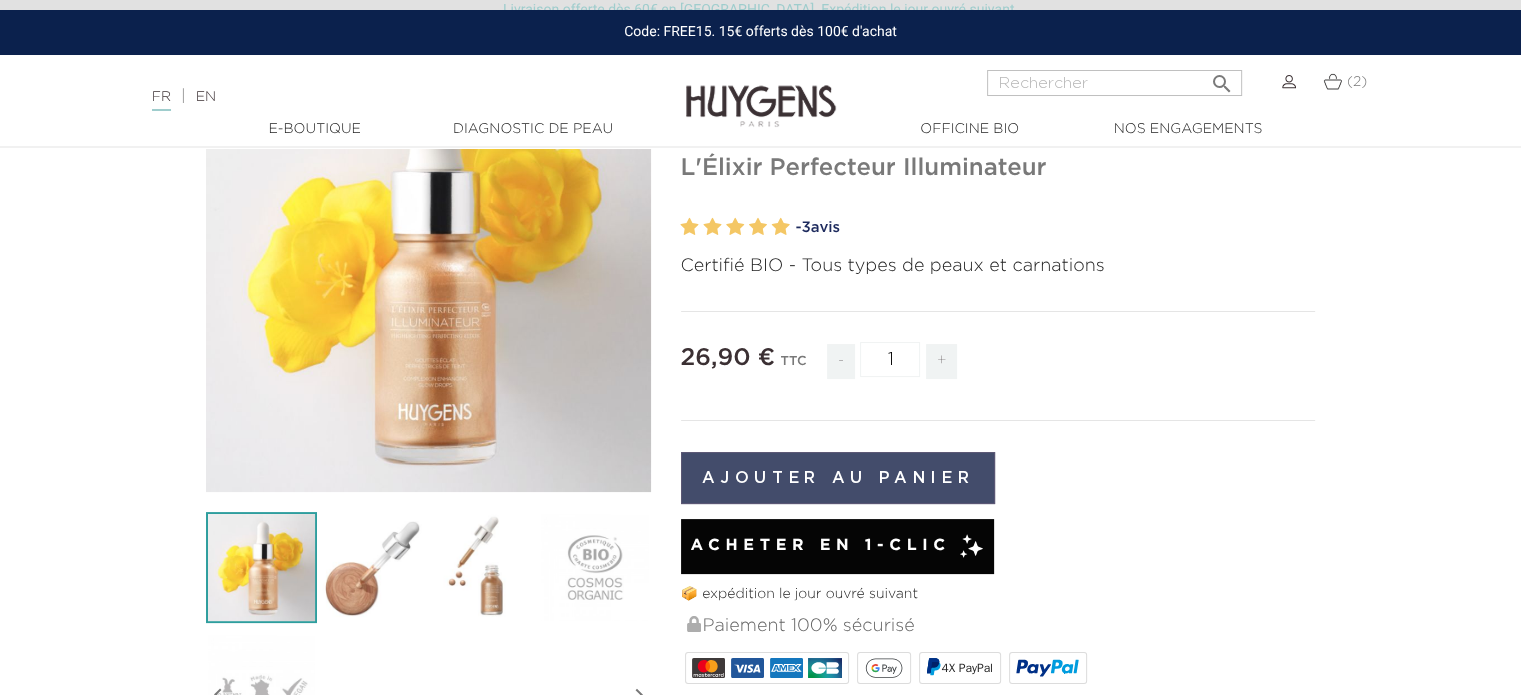 click on "Ajouter au panier" at bounding box center [838, 478] 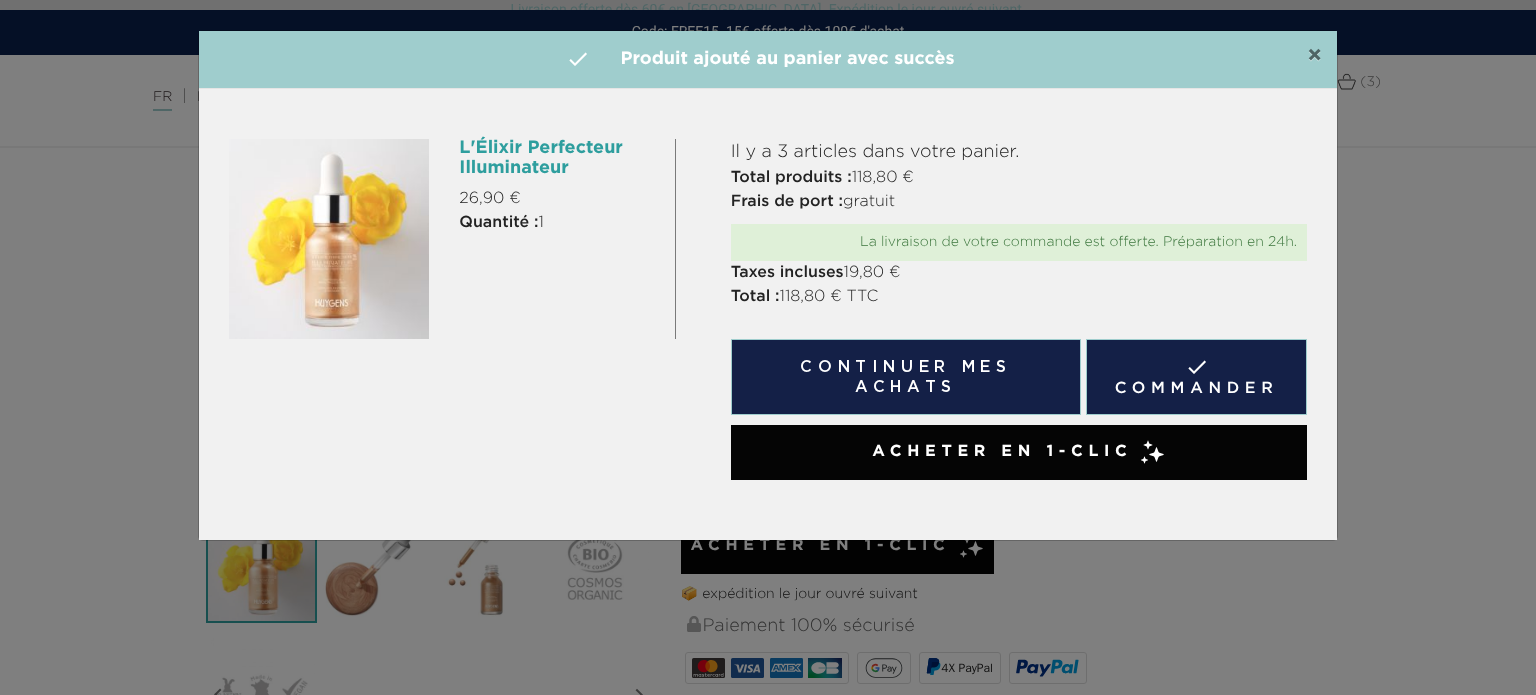 click on "×" at bounding box center [1314, 56] 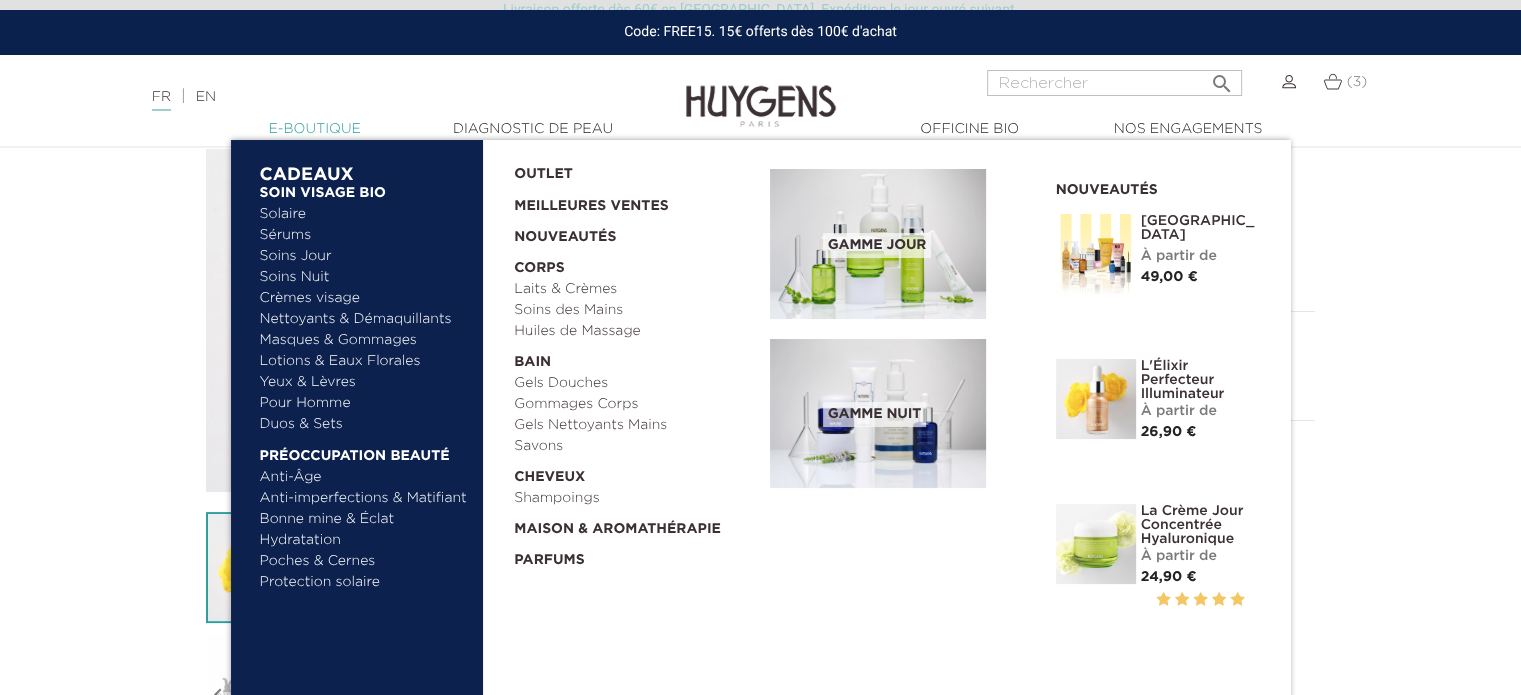 click on "

E-Boutique" at bounding box center [315, 129] 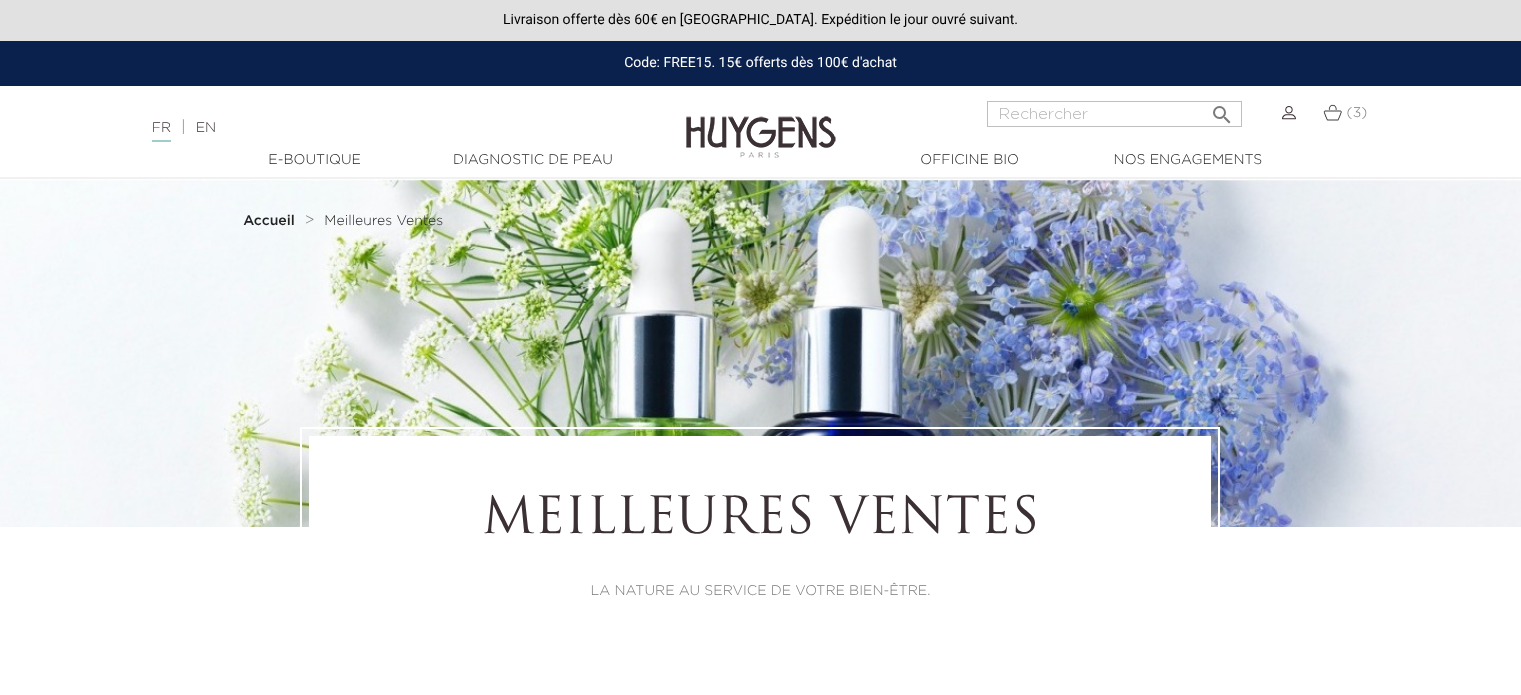 scroll, scrollTop: 0, scrollLeft: 0, axis: both 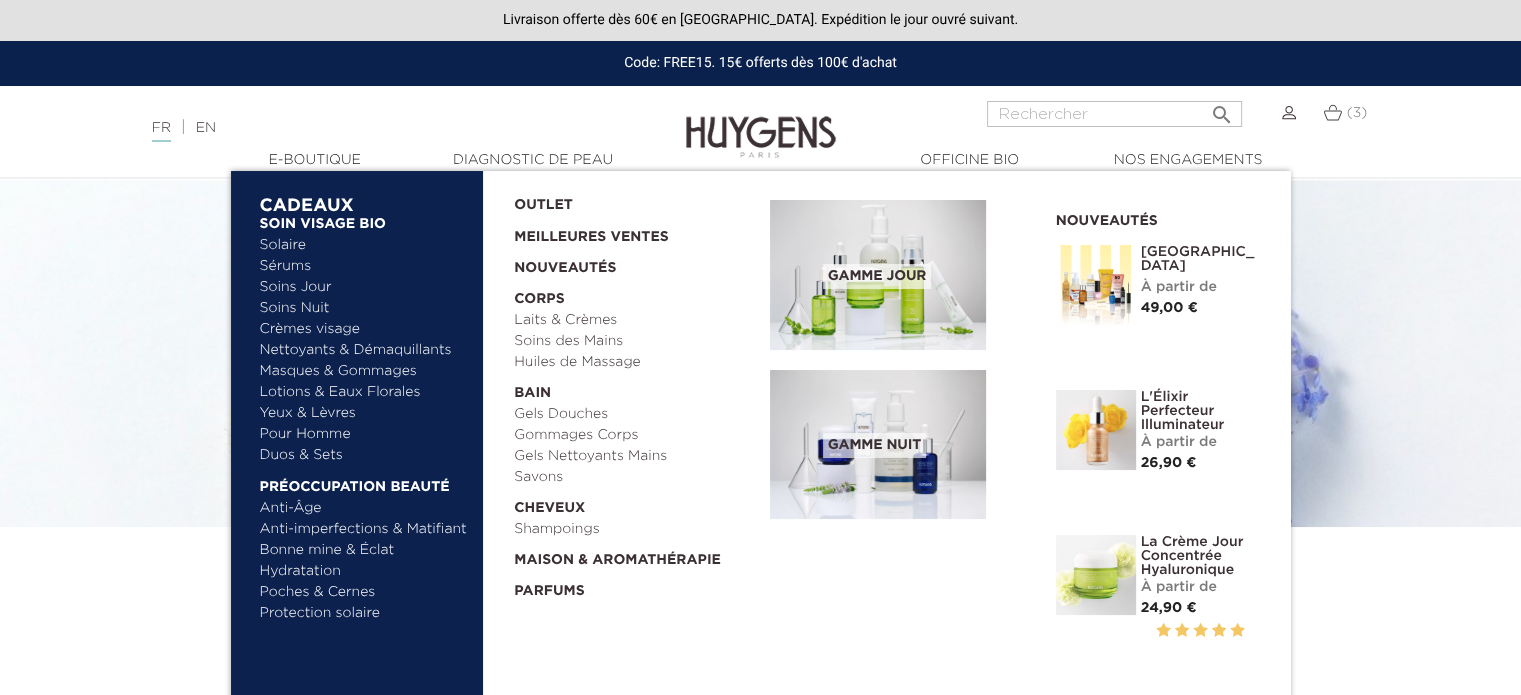 click on "Crèmes visage" at bounding box center [364, 329] 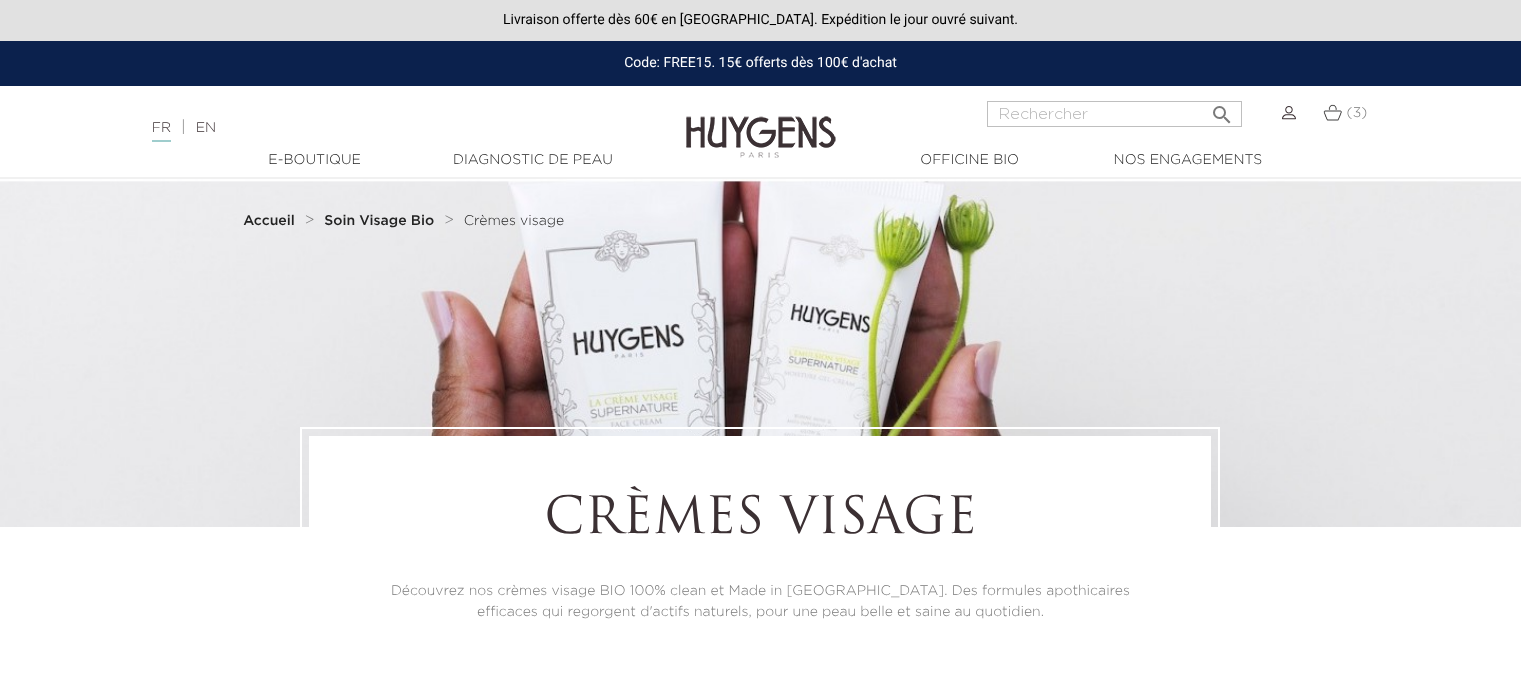 scroll, scrollTop: 0, scrollLeft: 0, axis: both 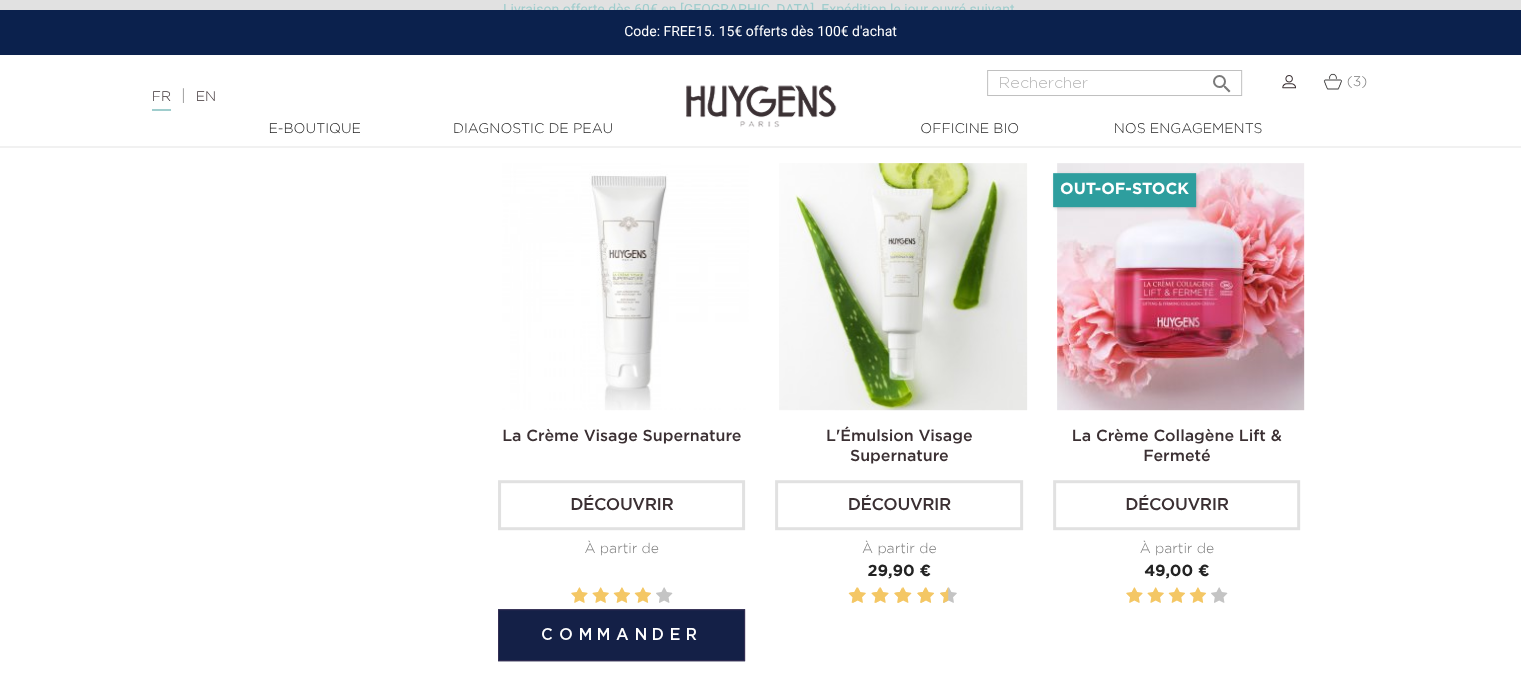 click at bounding box center (625, 286) 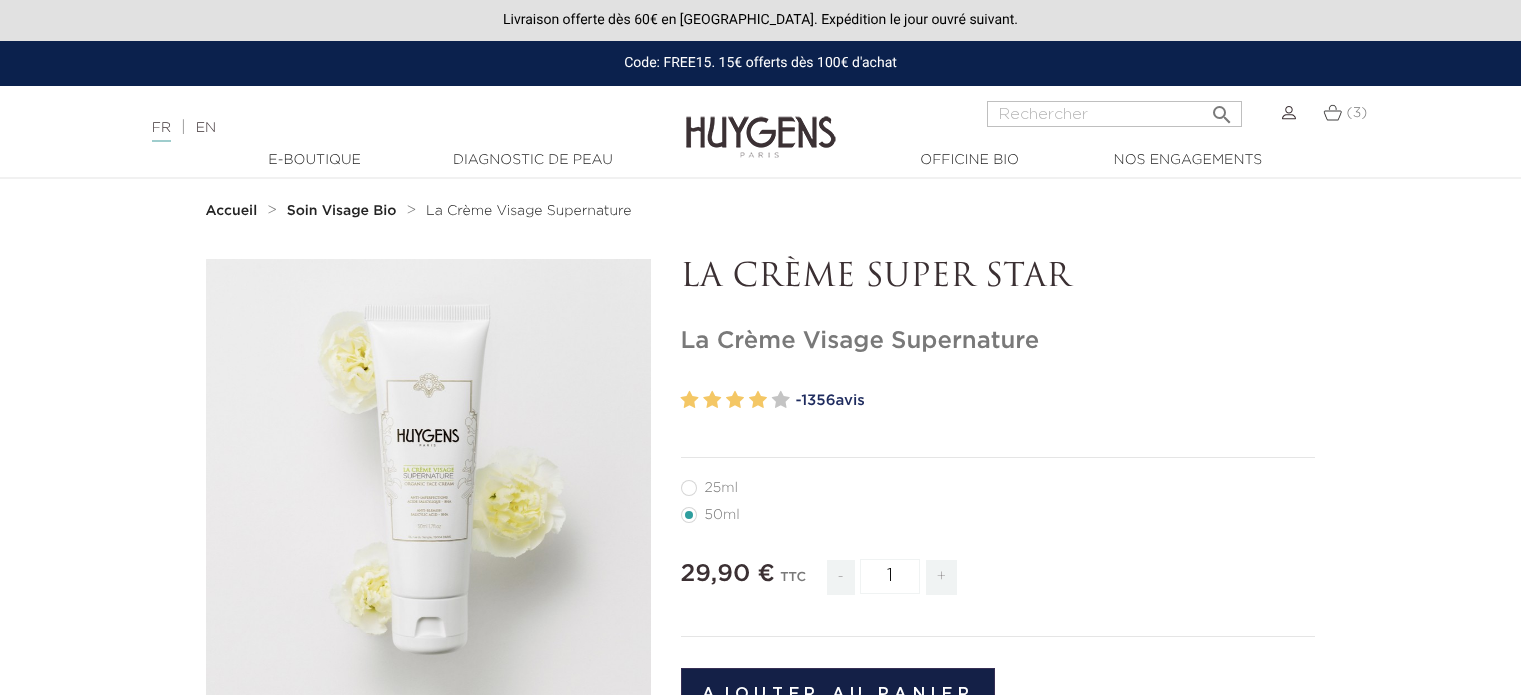 scroll, scrollTop: 0, scrollLeft: 0, axis: both 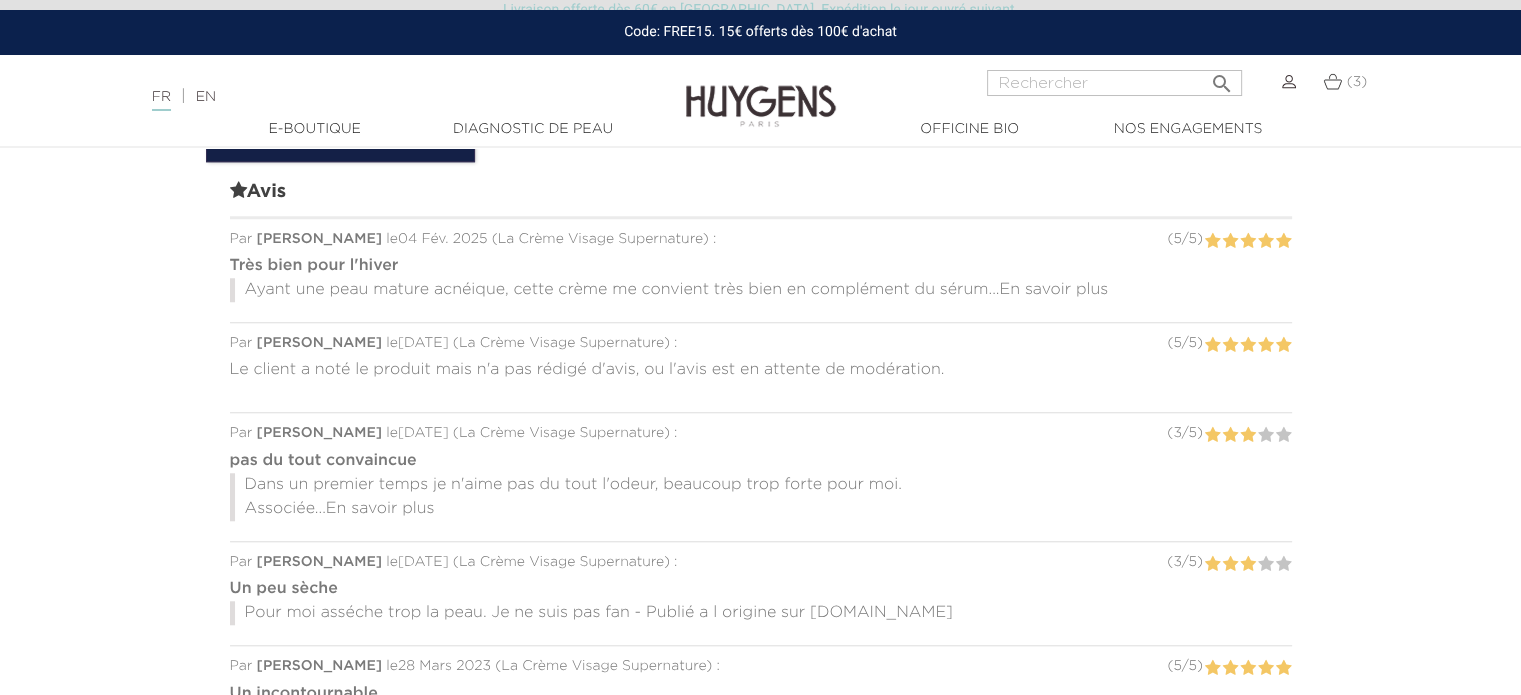 click on "En savoir plus" at bounding box center [380, 509] 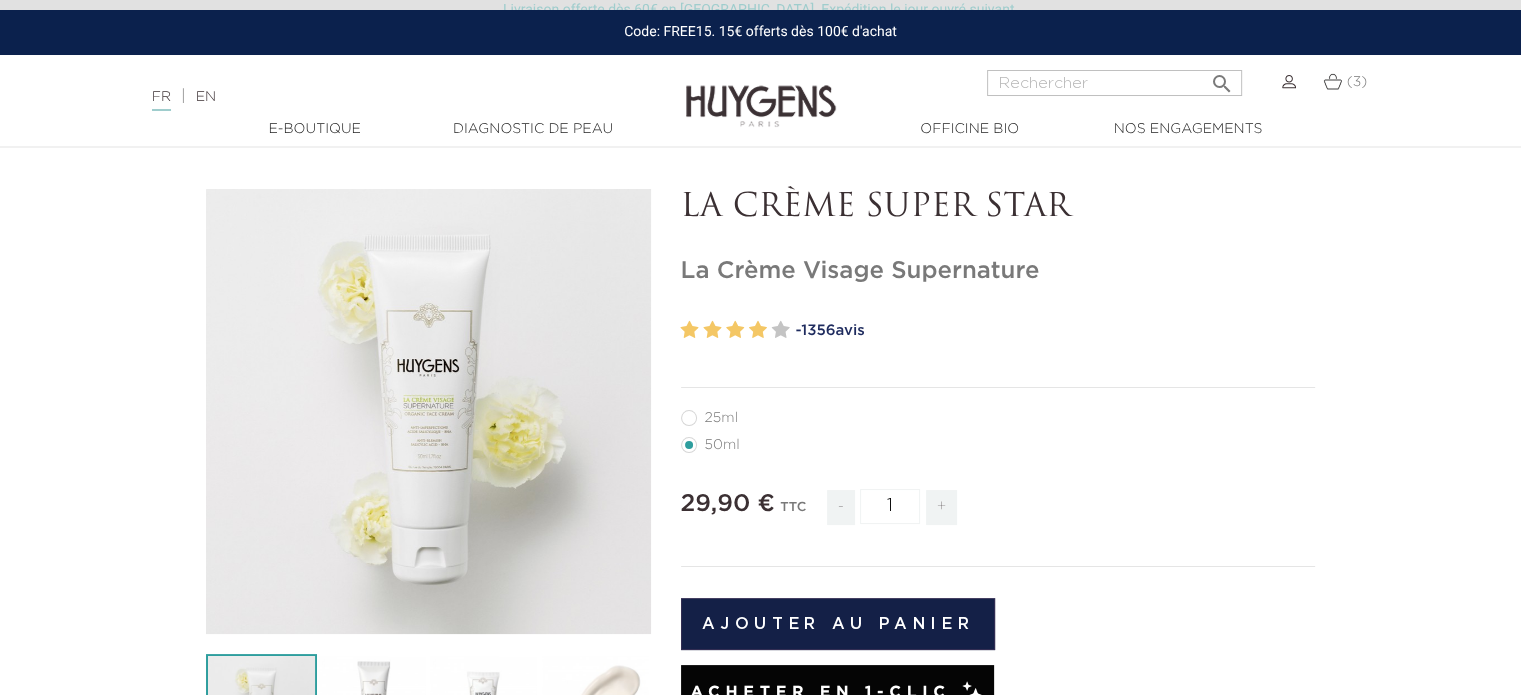 scroll, scrollTop: 0, scrollLeft: 0, axis: both 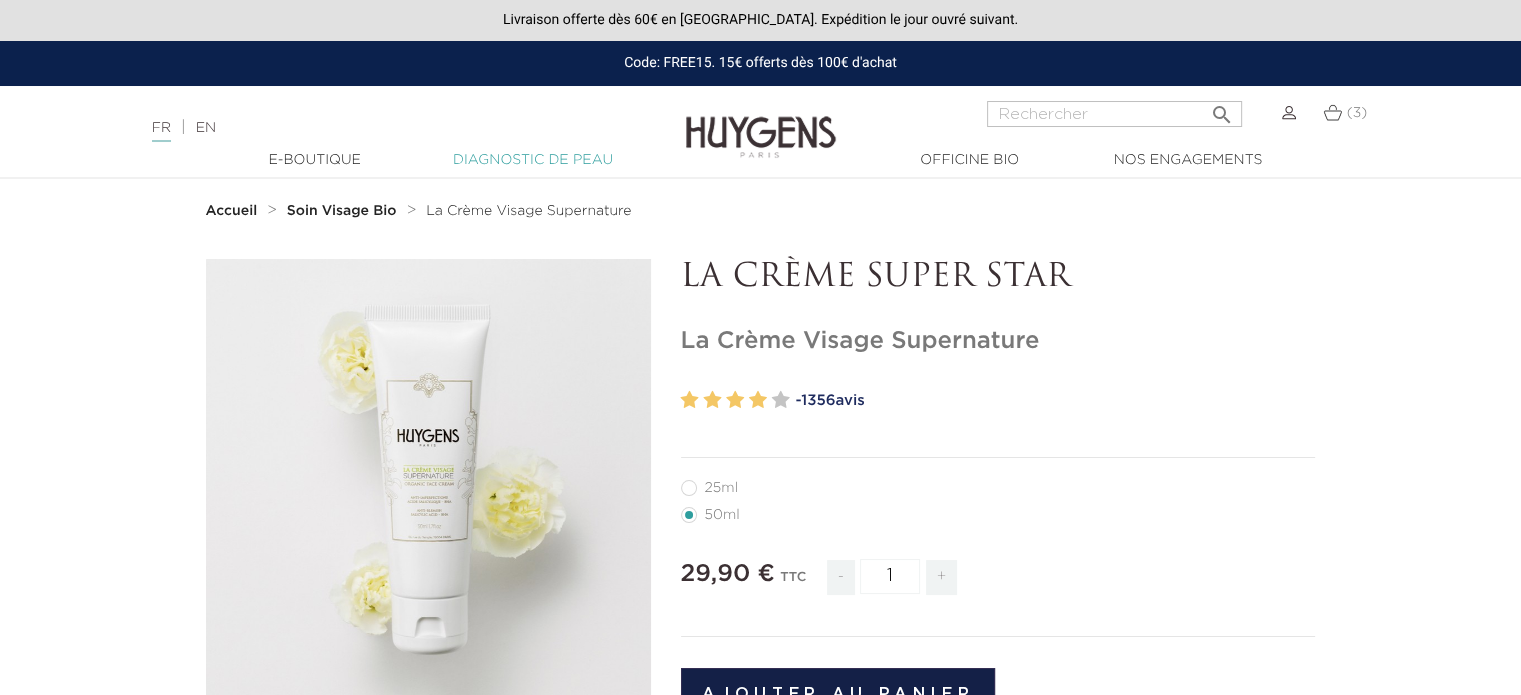 click on "Diagnostic de peau" at bounding box center [533, 160] 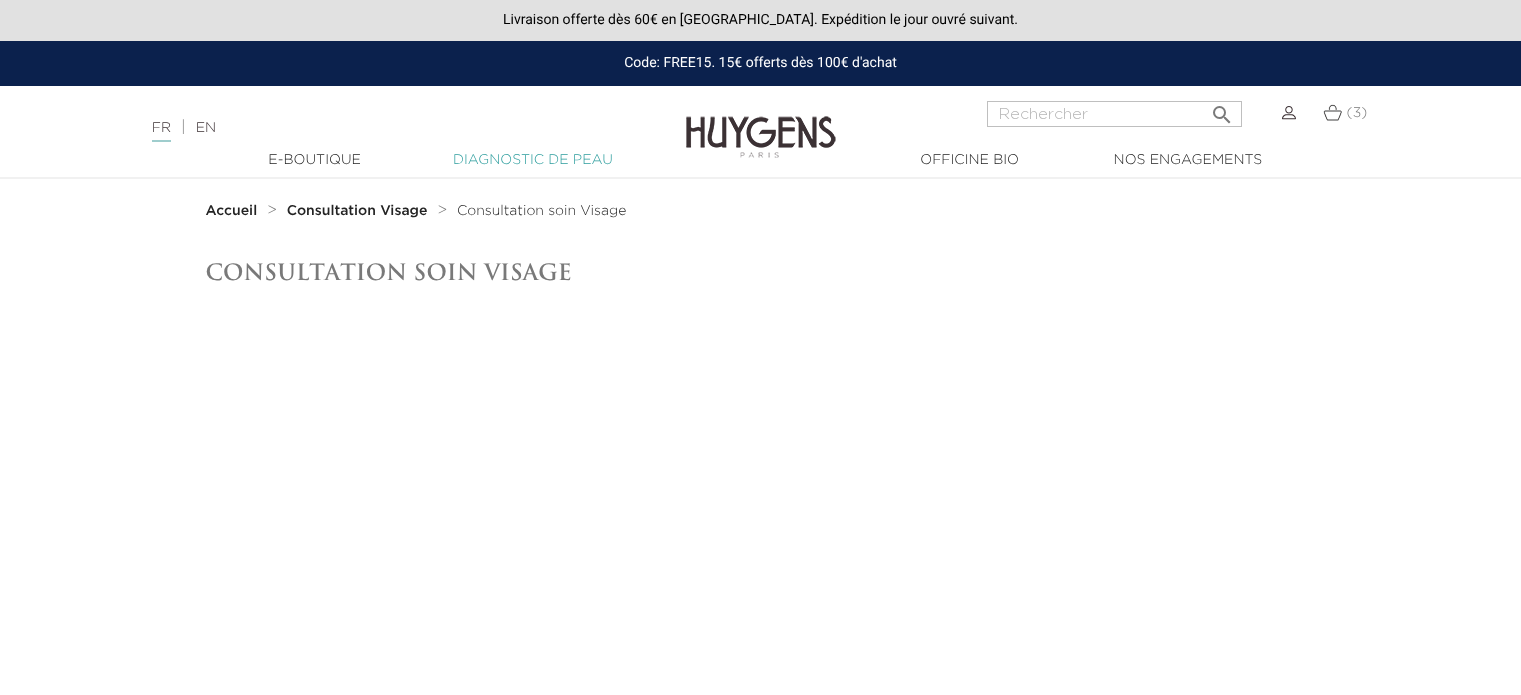 scroll, scrollTop: 0, scrollLeft: 0, axis: both 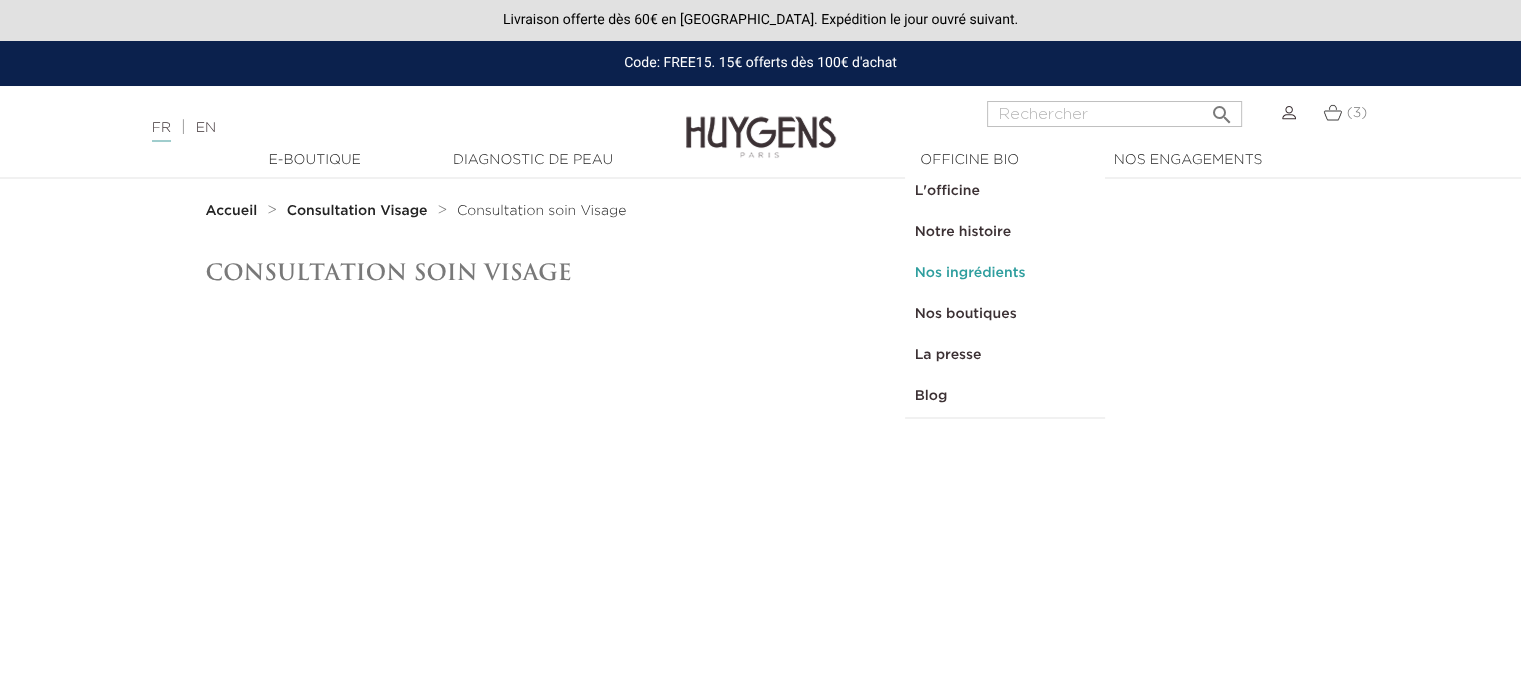 click on "Nos ingrédients" at bounding box center [1005, 273] 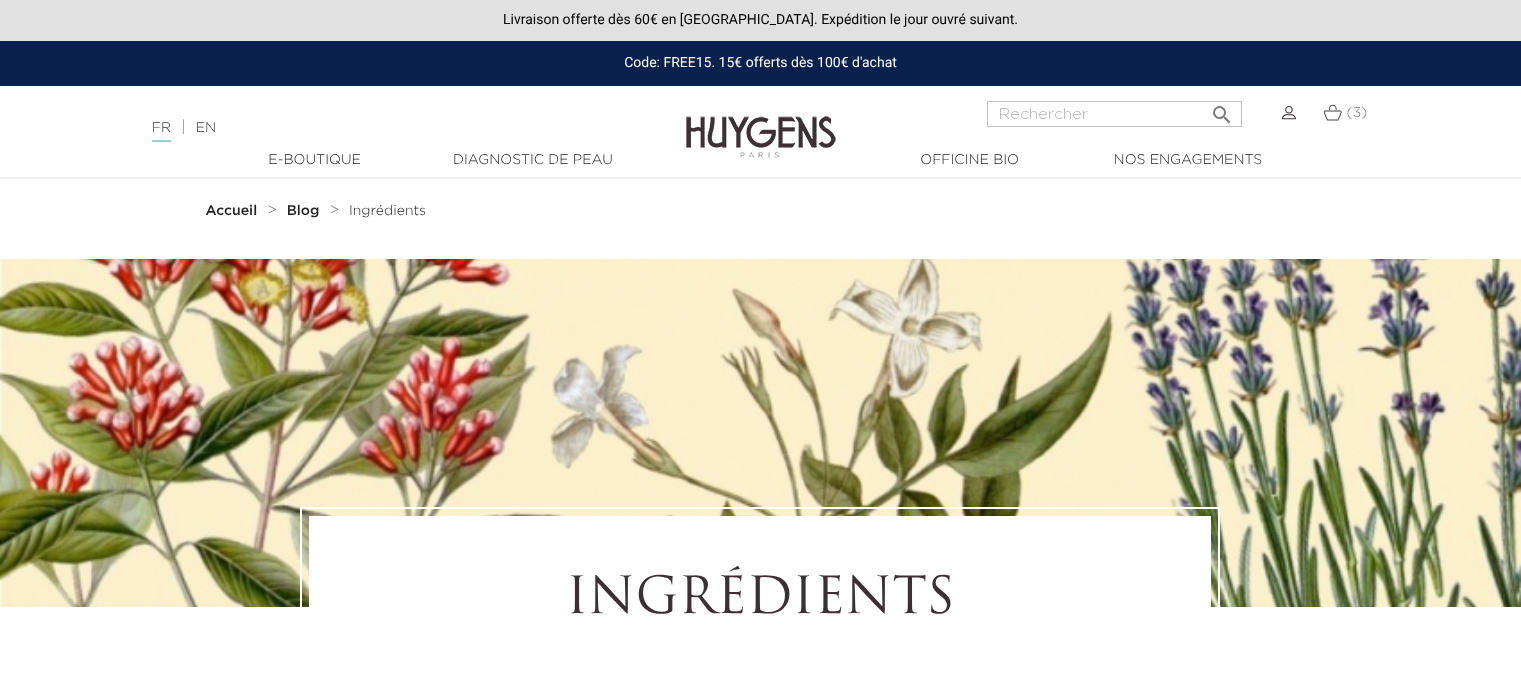 scroll, scrollTop: 0, scrollLeft: 0, axis: both 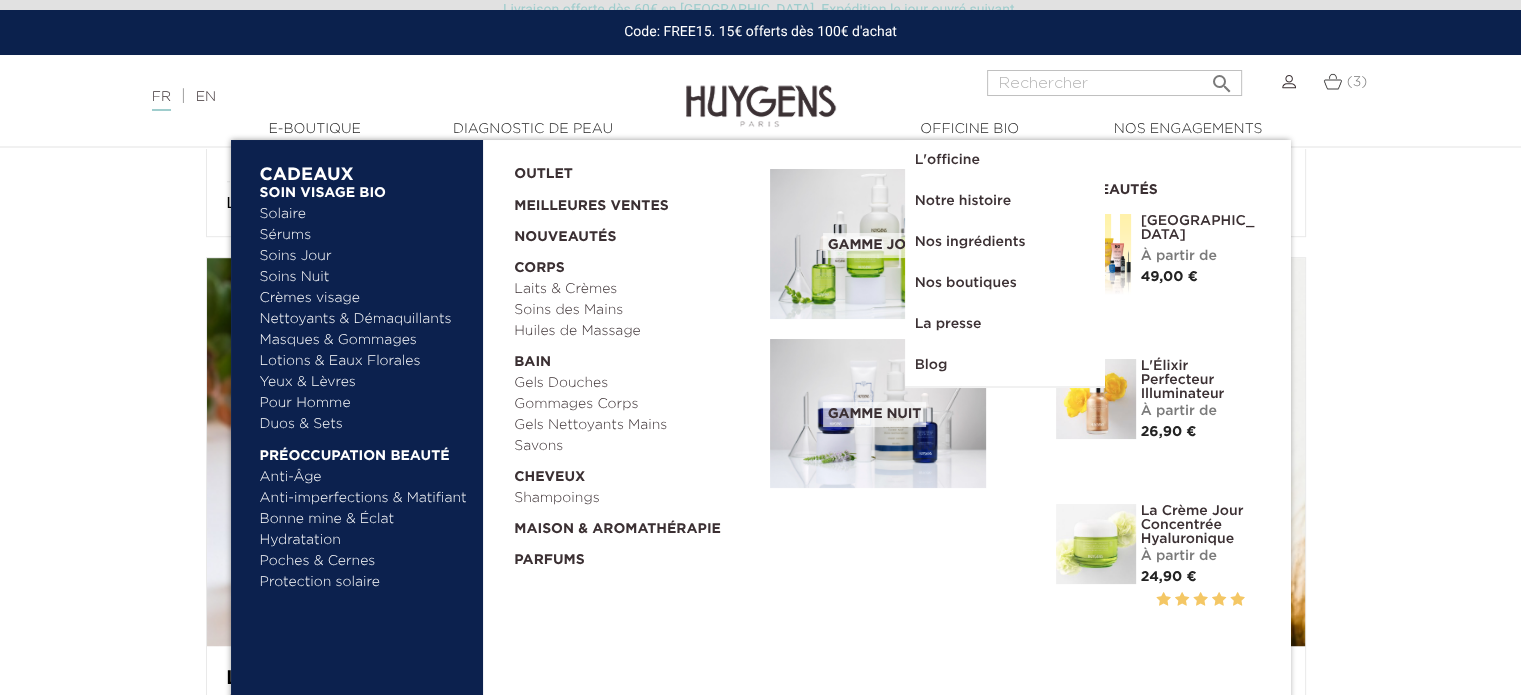 click on "Hydratation" at bounding box center [364, 540] 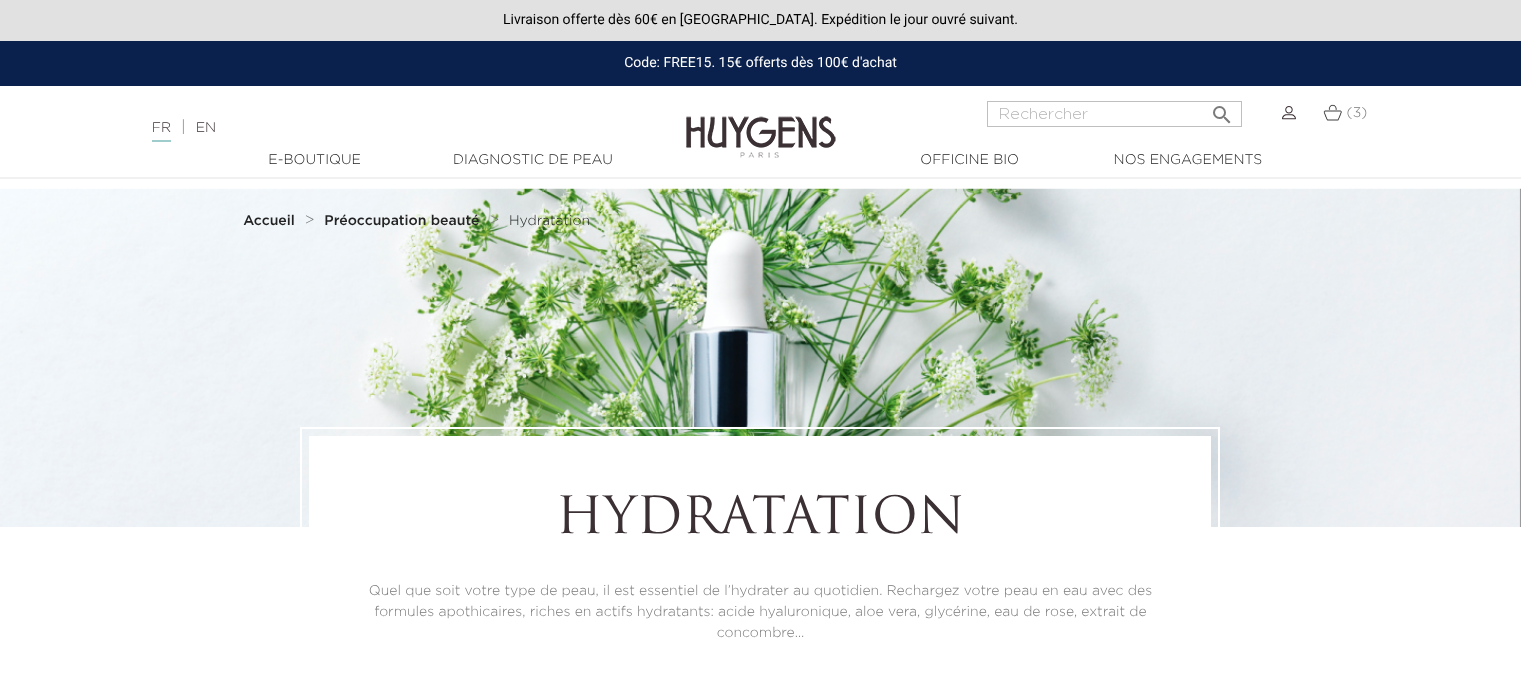 scroll, scrollTop: 0, scrollLeft: 0, axis: both 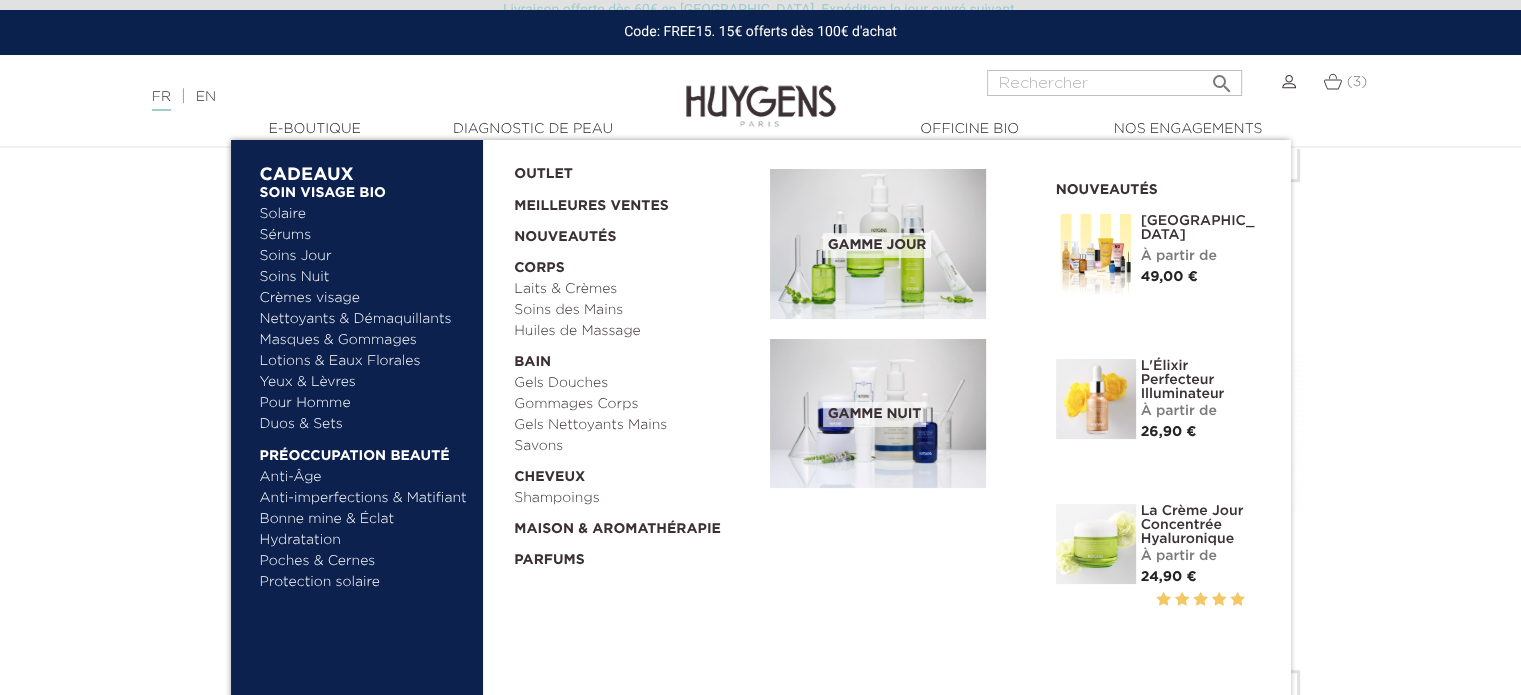 click on "Bonne mine & Éclat" at bounding box center (364, 519) 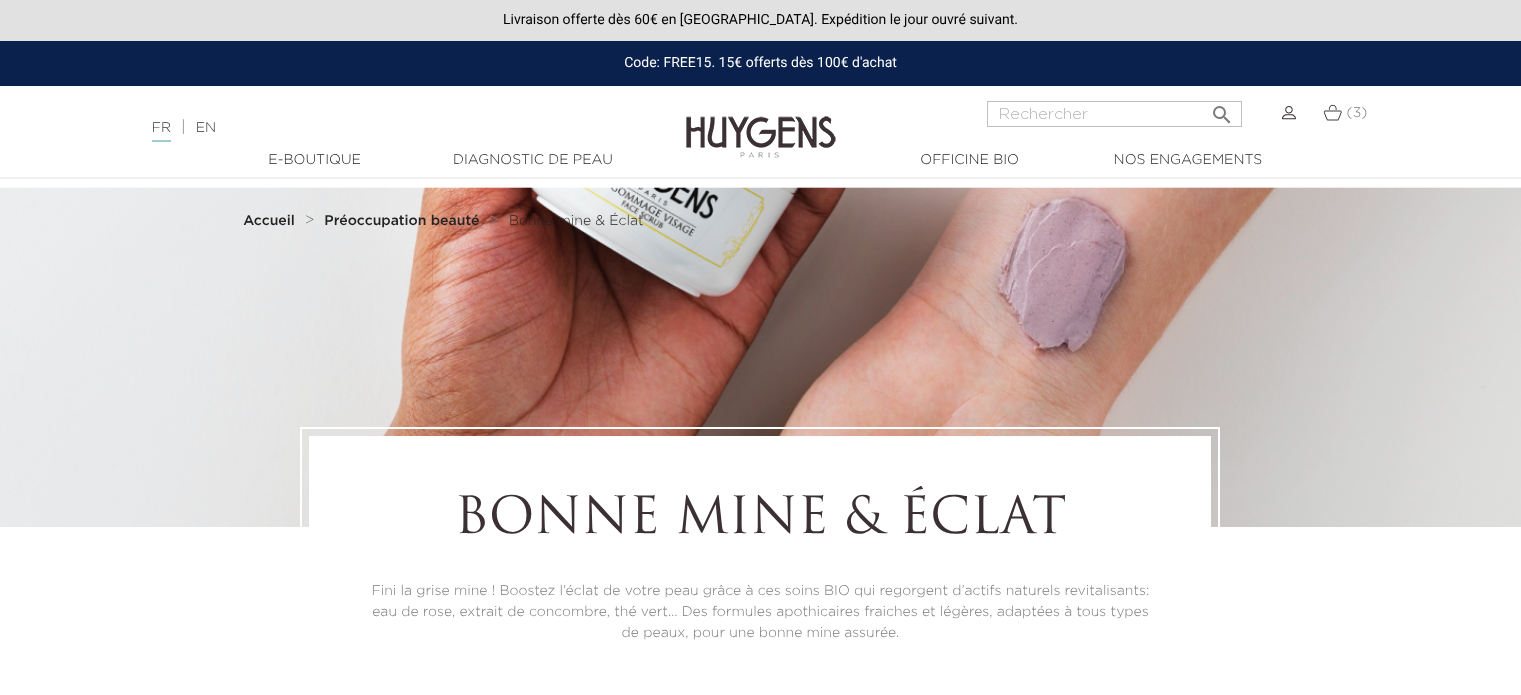 scroll, scrollTop: 0, scrollLeft: 0, axis: both 